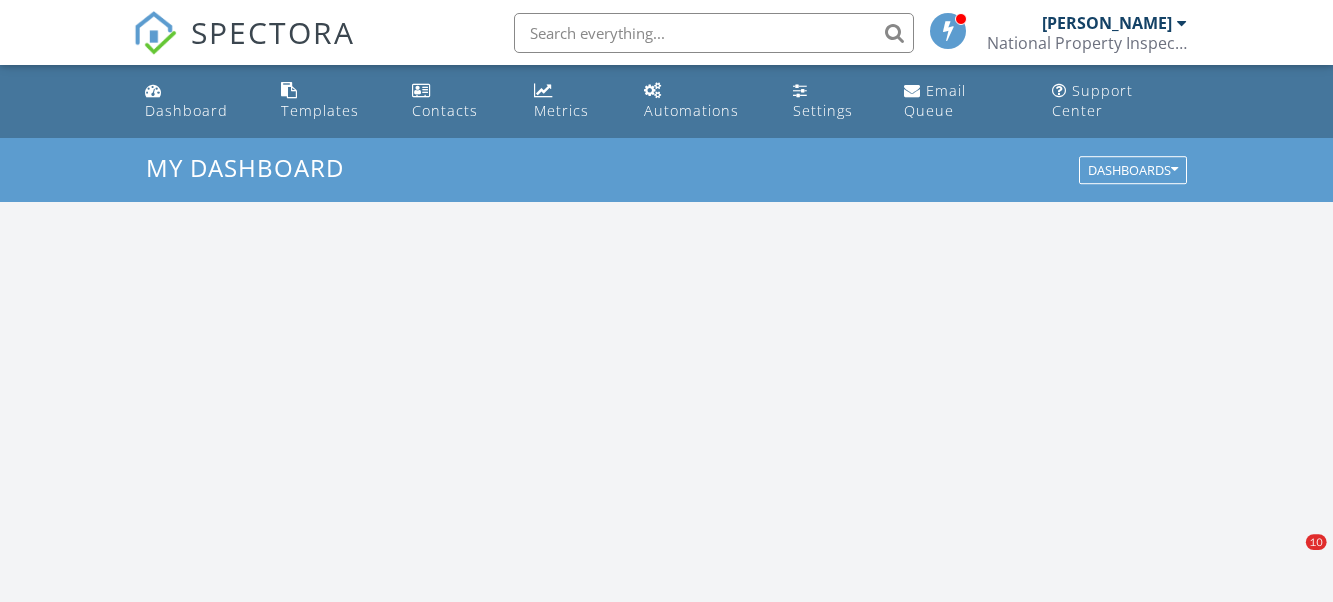 scroll, scrollTop: 0, scrollLeft: 0, axis: both 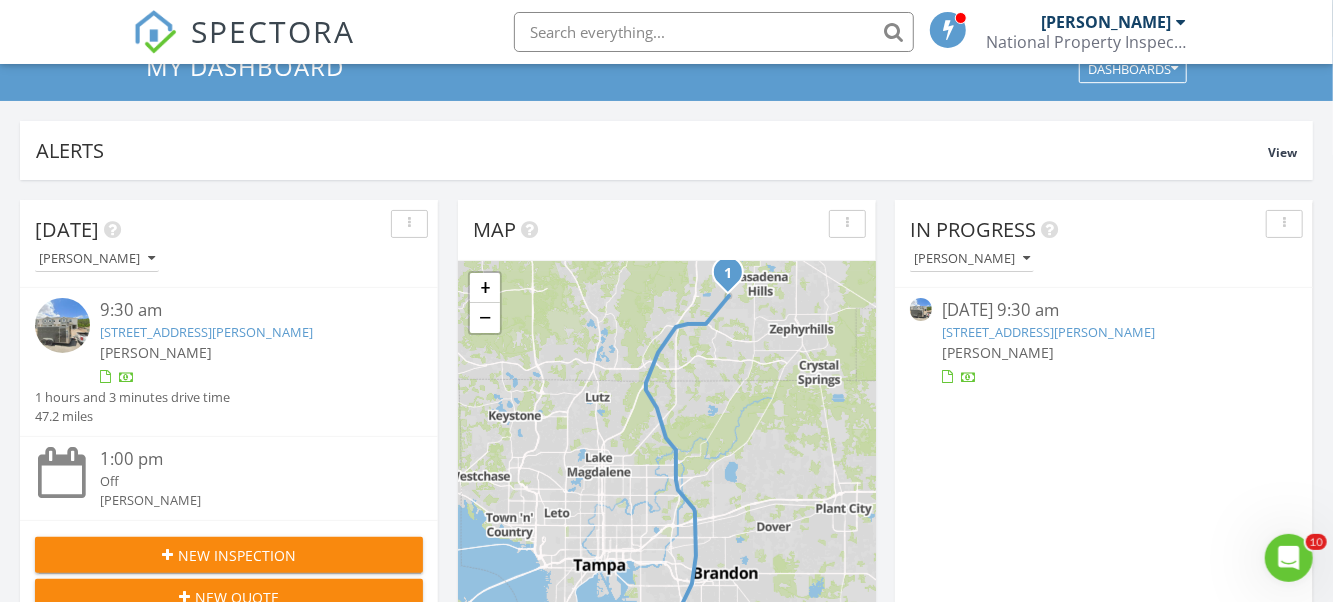 click on "32425 Welling Blade Lp Lot 40/7, Wesley Chapel, FL 33545" at bounding box center [206, 332] 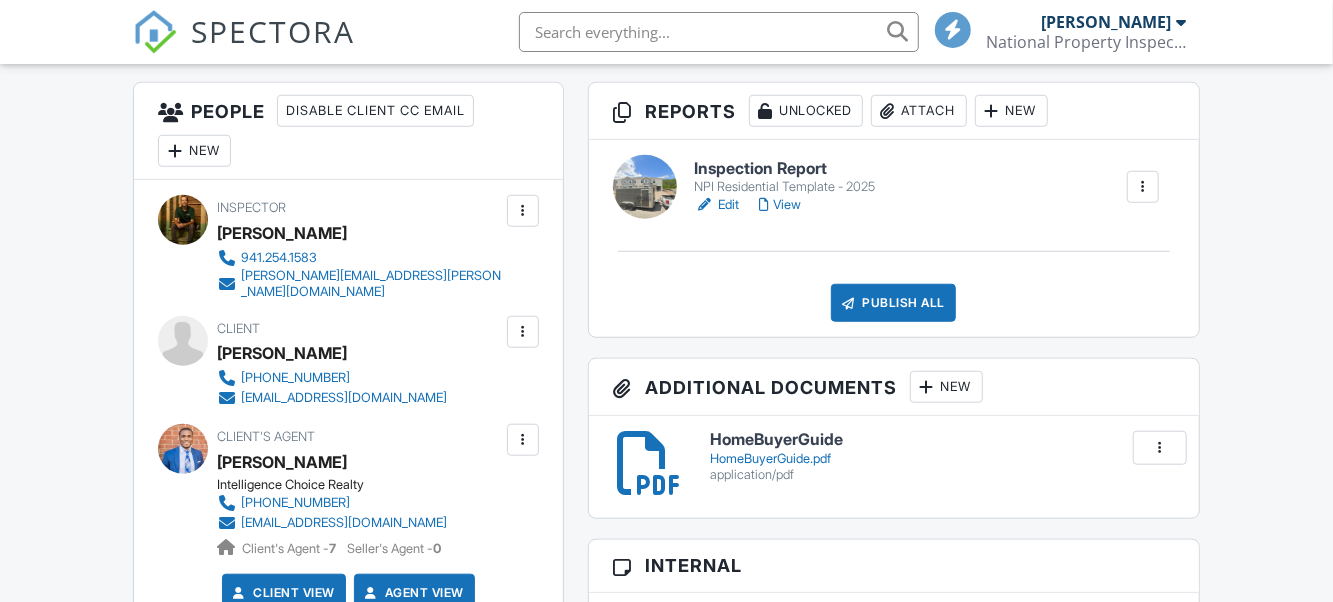 scroll, scrollTop: 720, scrollLeft: 0, axis: vertical 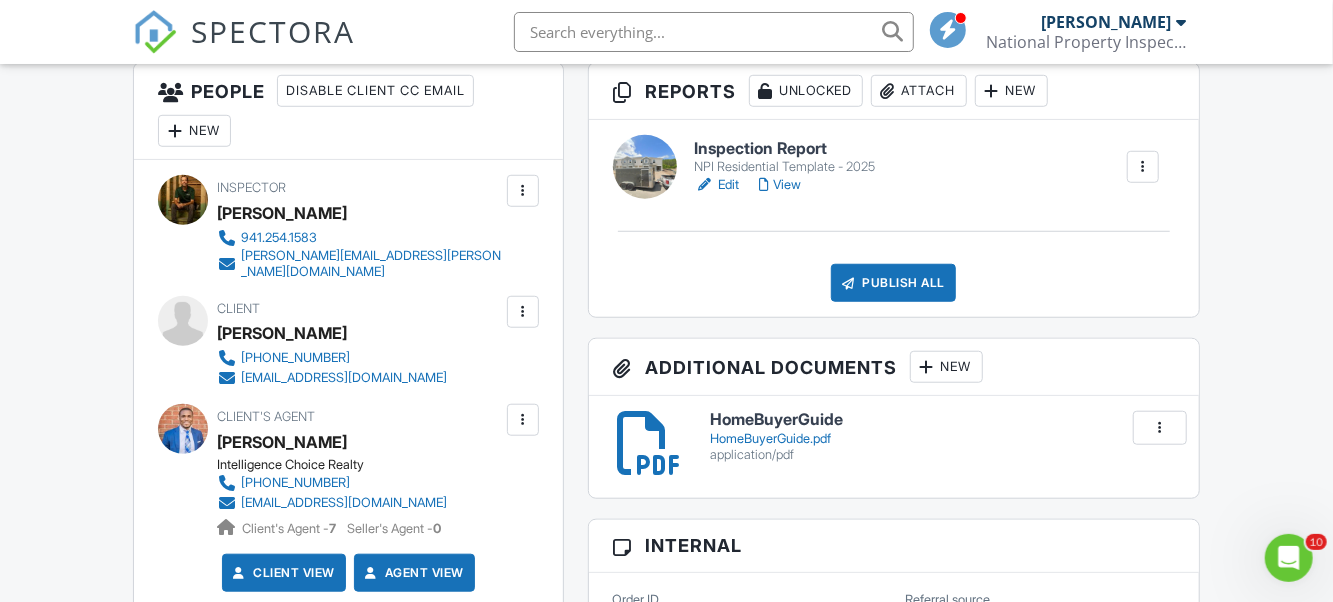 click on "Edit" at bounding box center (716, 185) 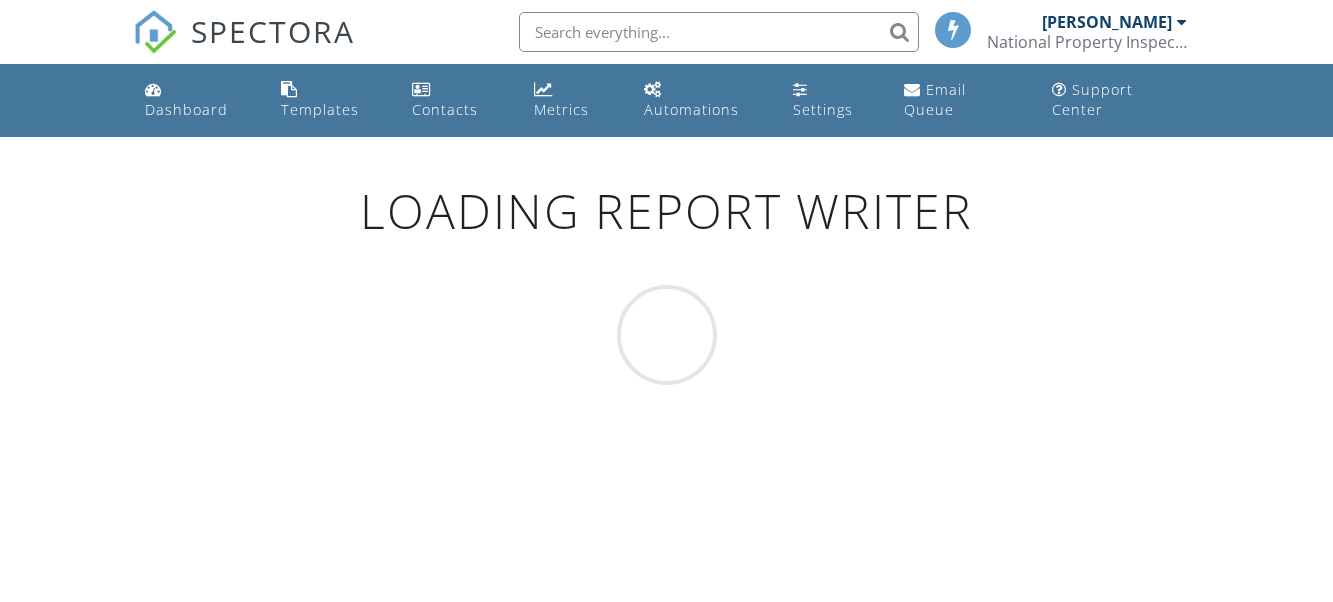 scroll, scrollTop: 0, scrollLeft: 0, axis: both 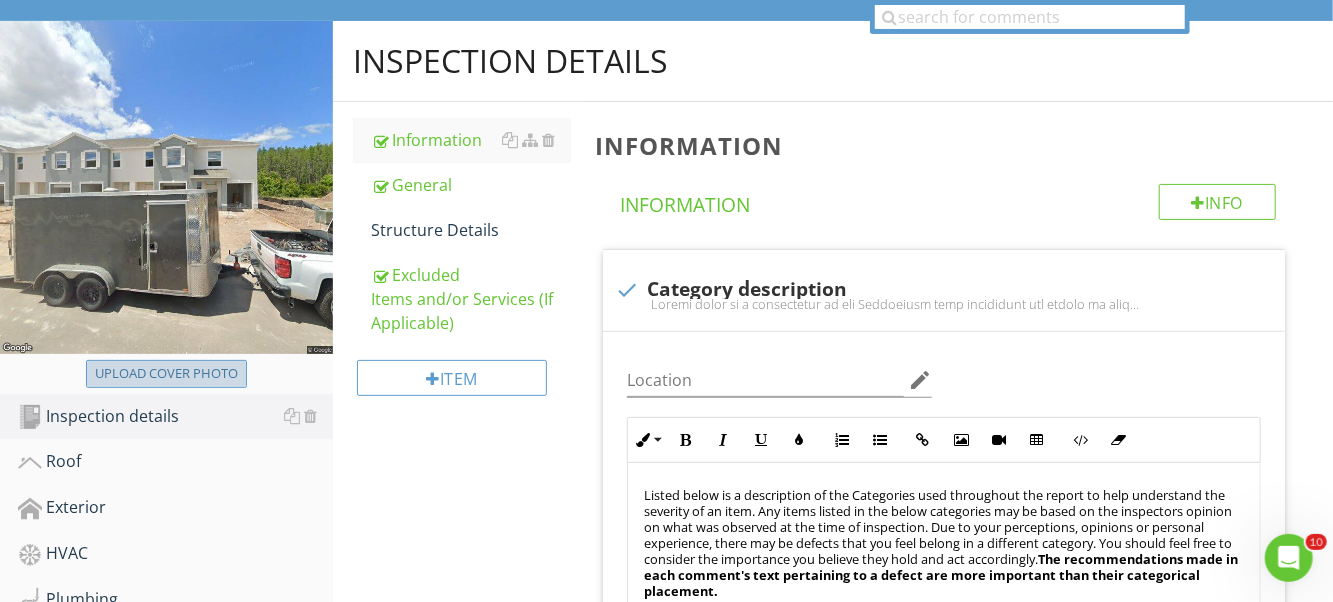 click on "Upload cover photo" at bounding box center (166, 374) 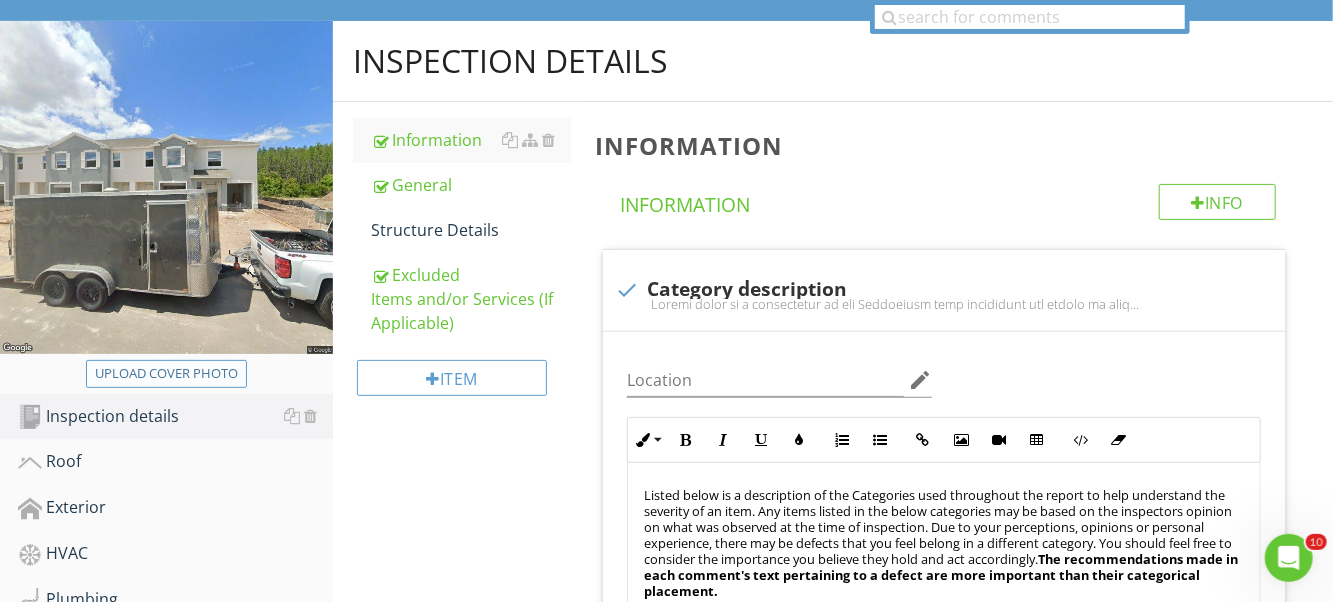 type on "C:\fakepath\IMG_8099.JPG" 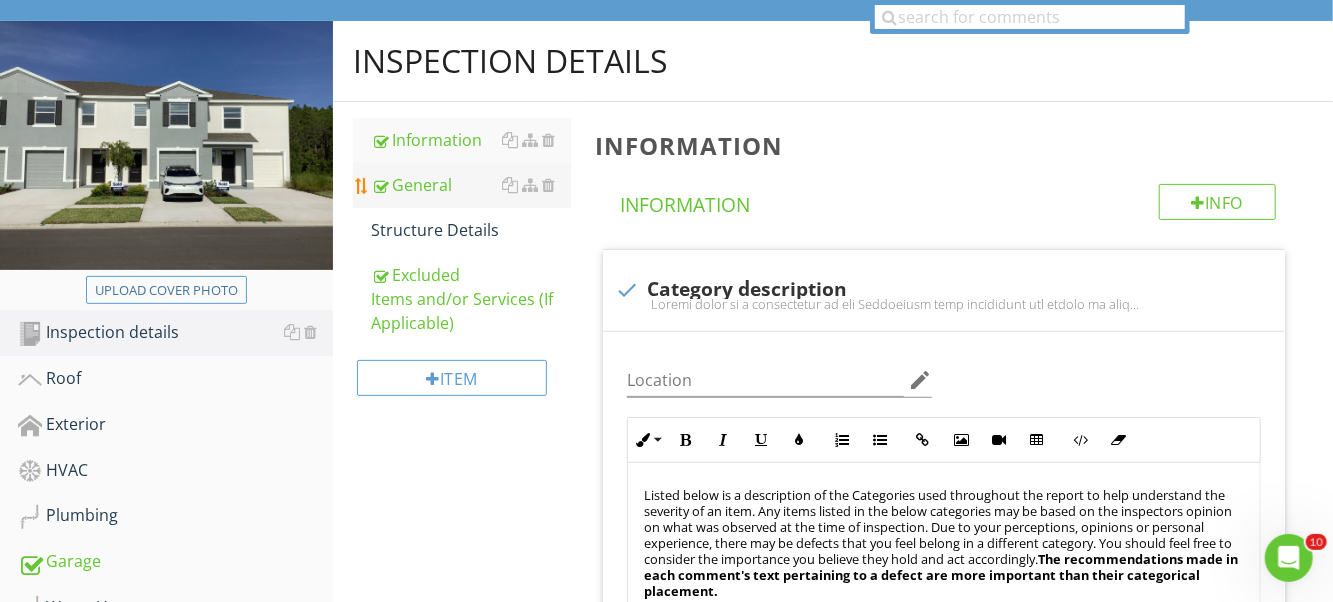 click on "General" at bounding box center (471, 185) 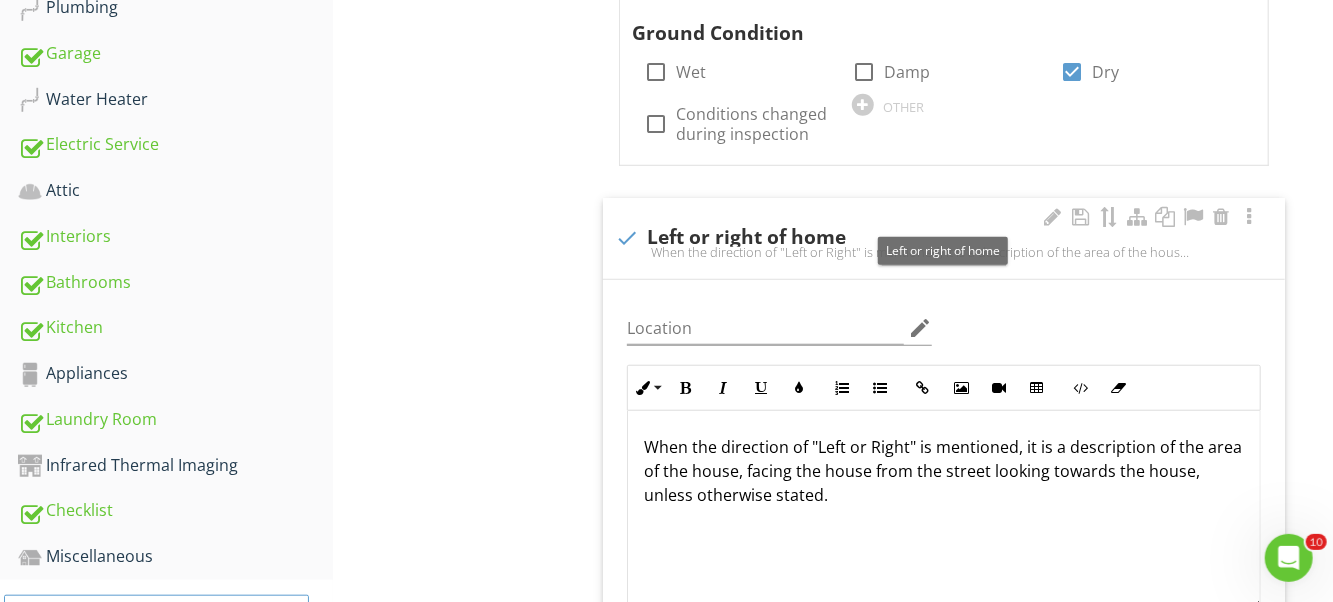 scroll, scrollTop: 800, scrollLeft: 0, axis: vertical 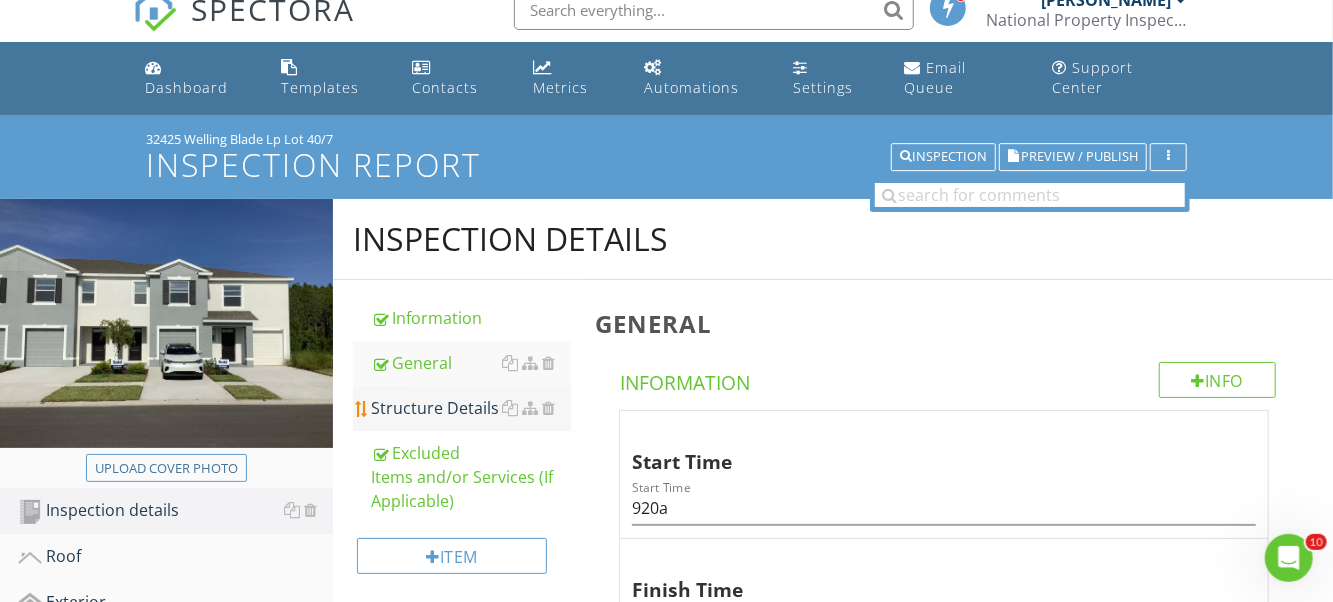 click on "Structure Details" at bounding box center [471, 408] 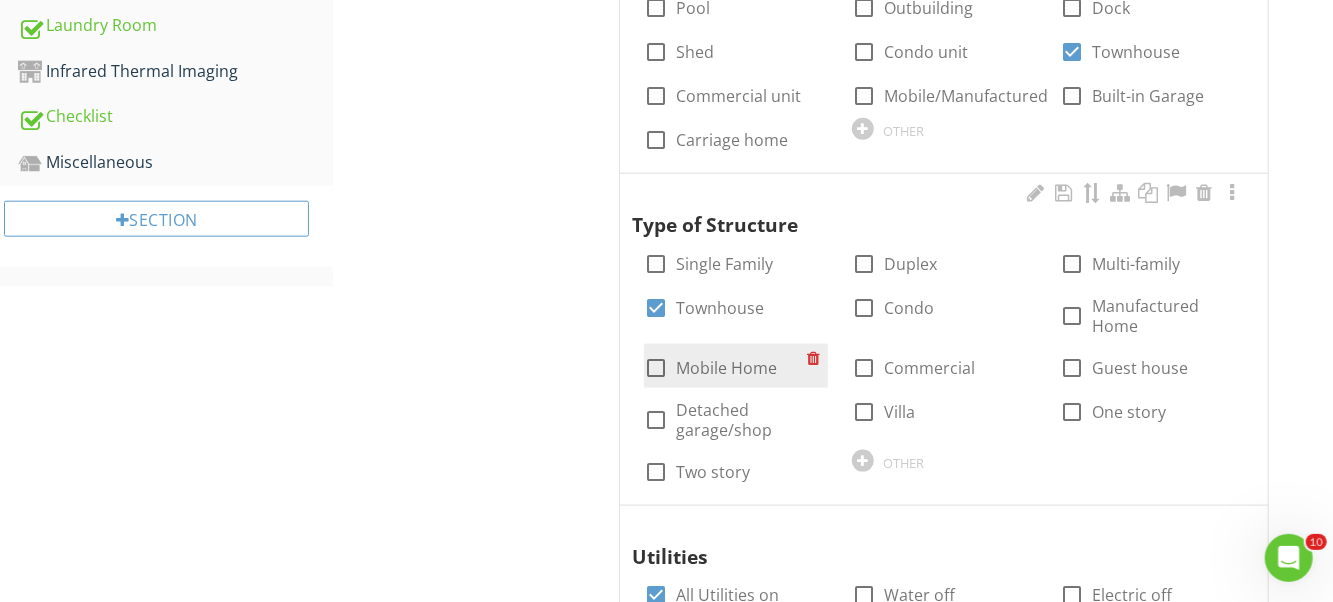 scroll, scrollTop: 1122, scrollLeft: 0, axis: vertical 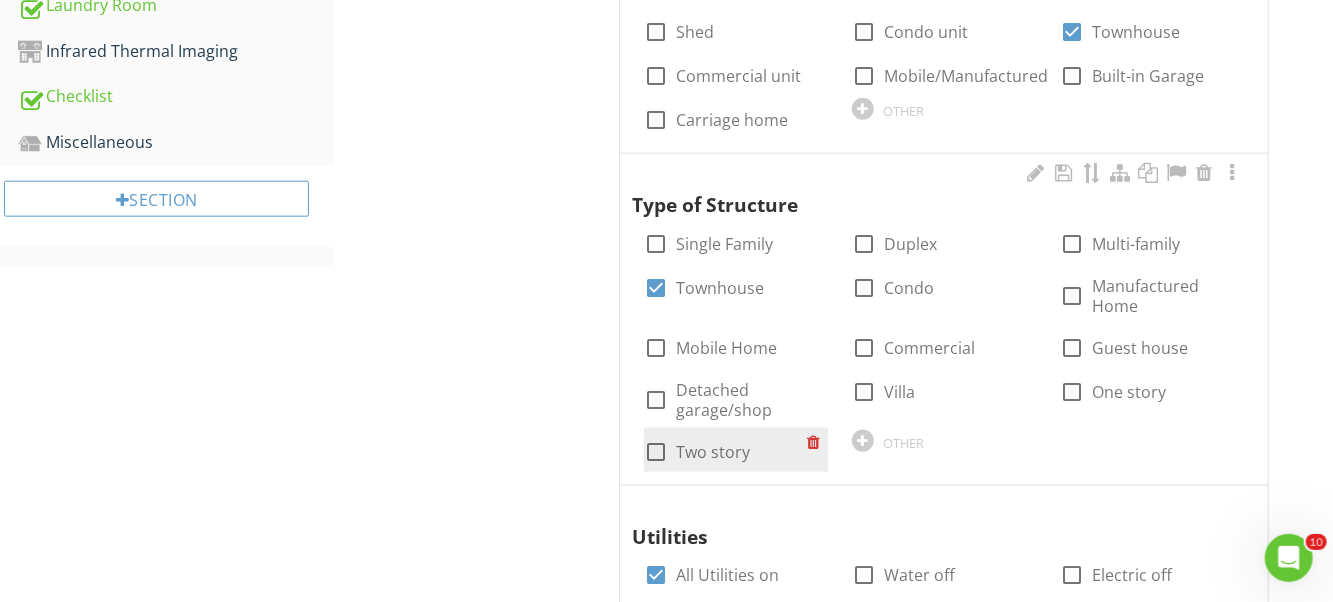 click on "Two story" at bounding box center (713, 452) 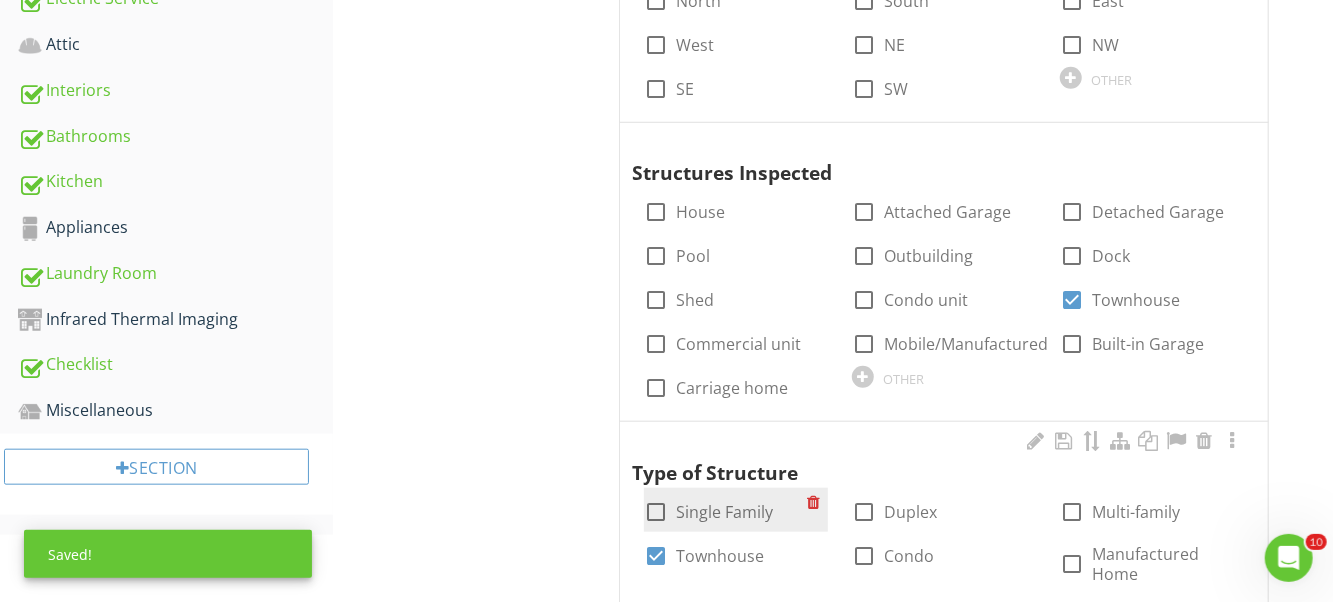 scroll, scrollTop: 822, scrollLeft: 0, axis: vertical 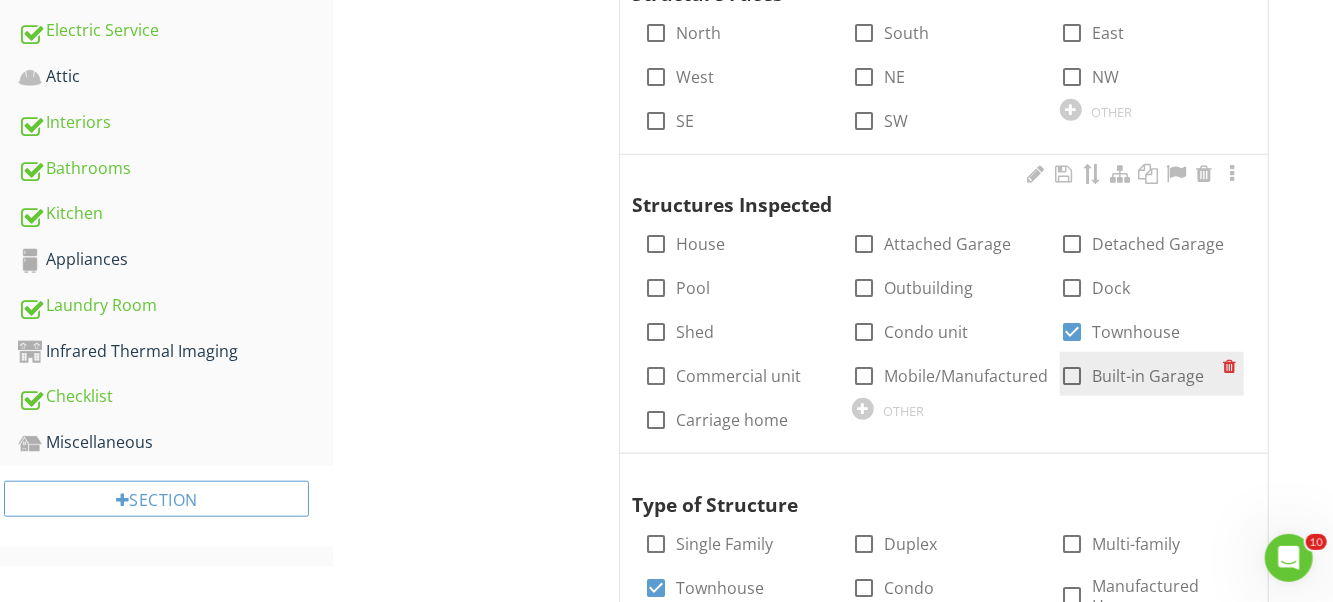 drag, startPoint x: 1070, startPoint y: 350, endPoint x: 1075, endPoint y: 359, distance: 10.29563 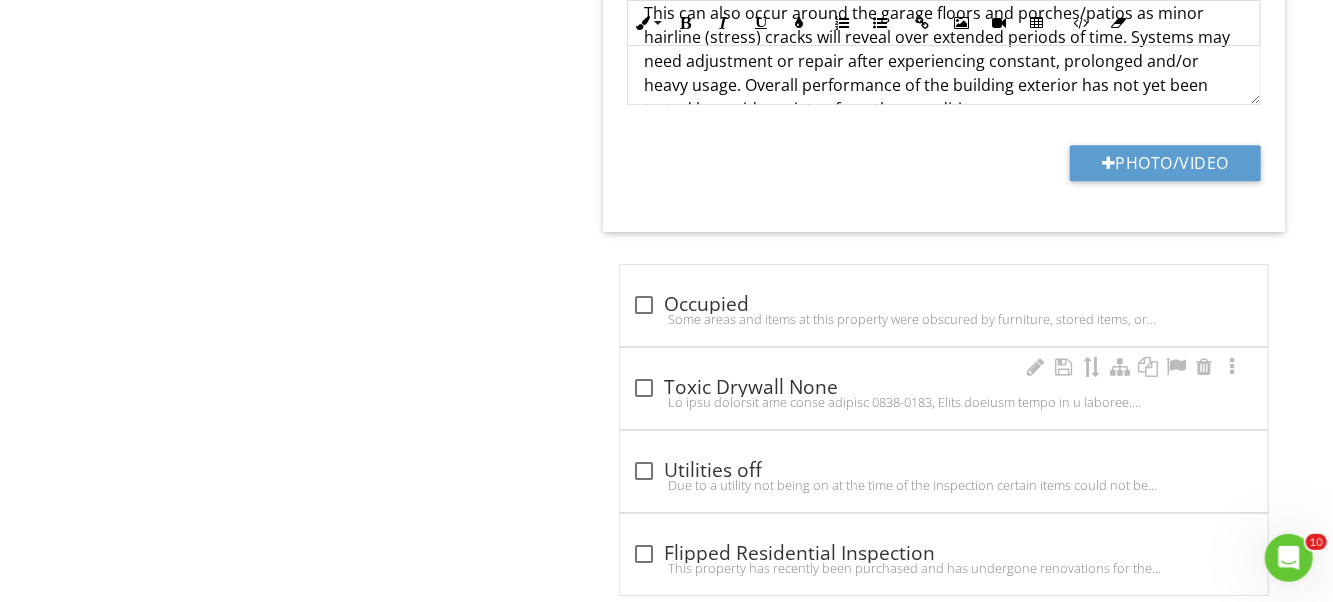 scroll, scrollTop: 3322, scrollLeft: 0, axis: vertical 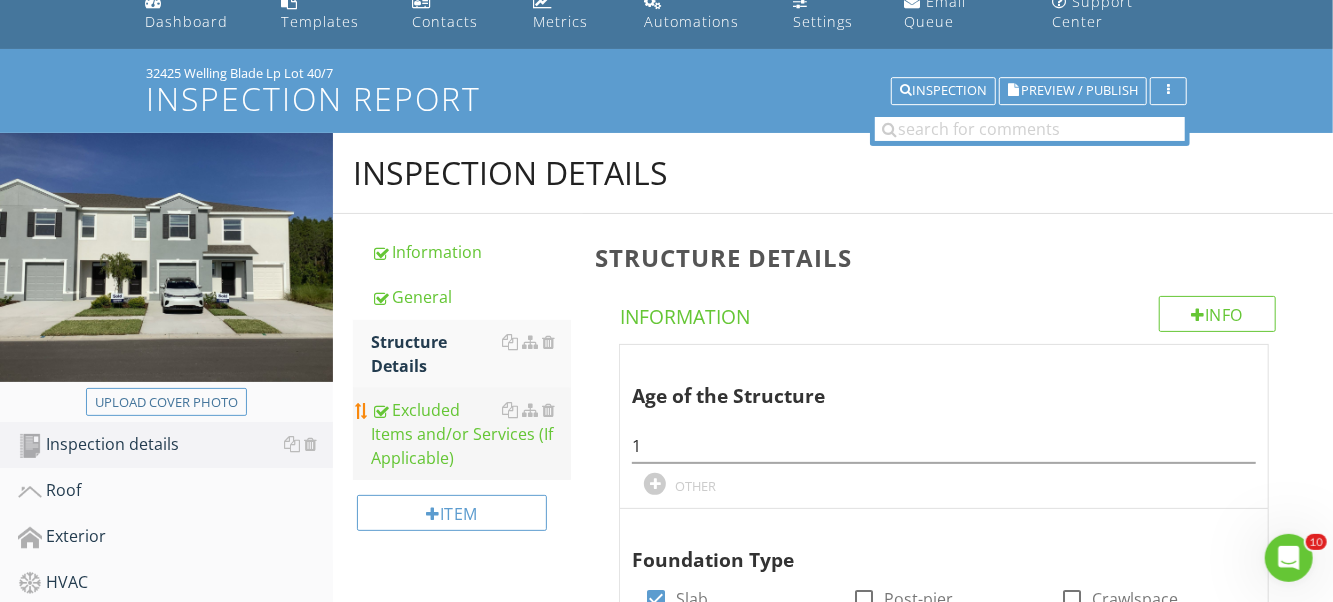 click on "Excluded Items and/or Services (If Applicable)" at bounding box center (471, 434) 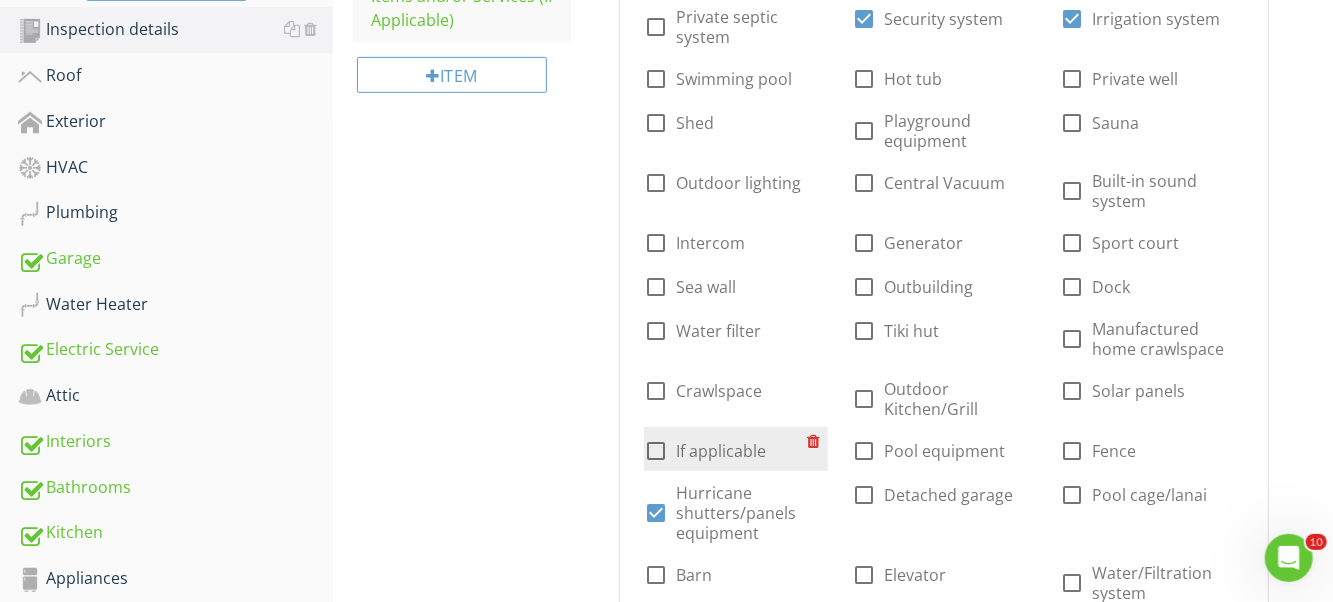 scroll, scrollTop: 388, scrollLeft: 0, axis: vertical 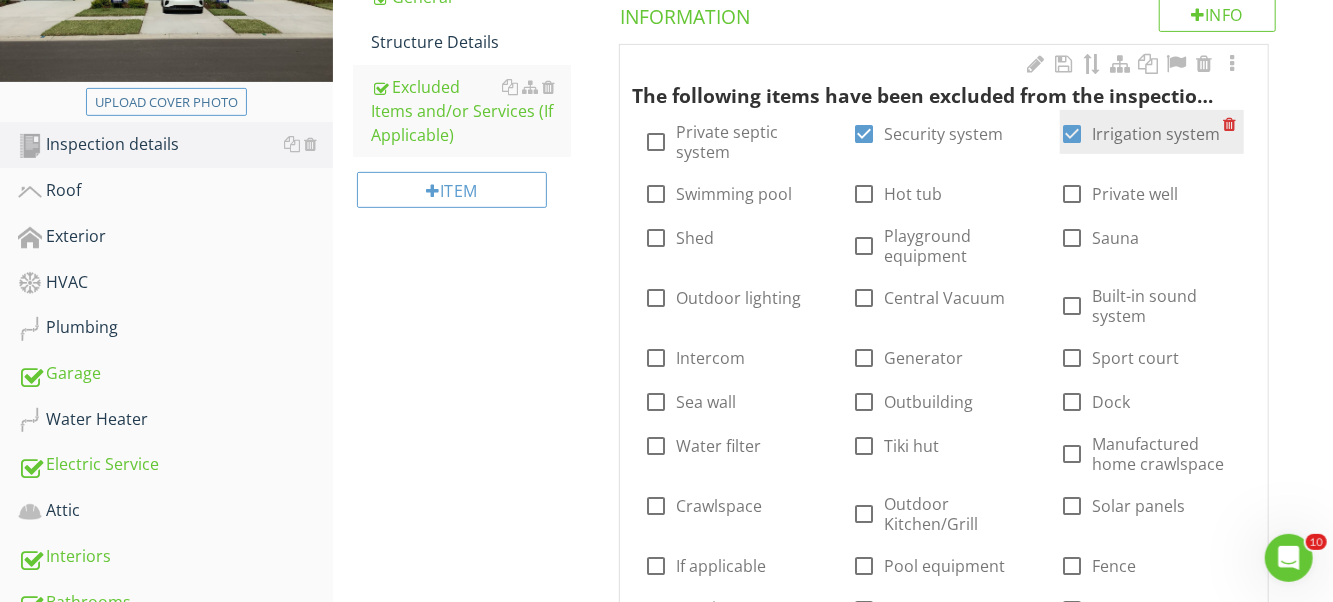 click at bounding box center [1072, 134] 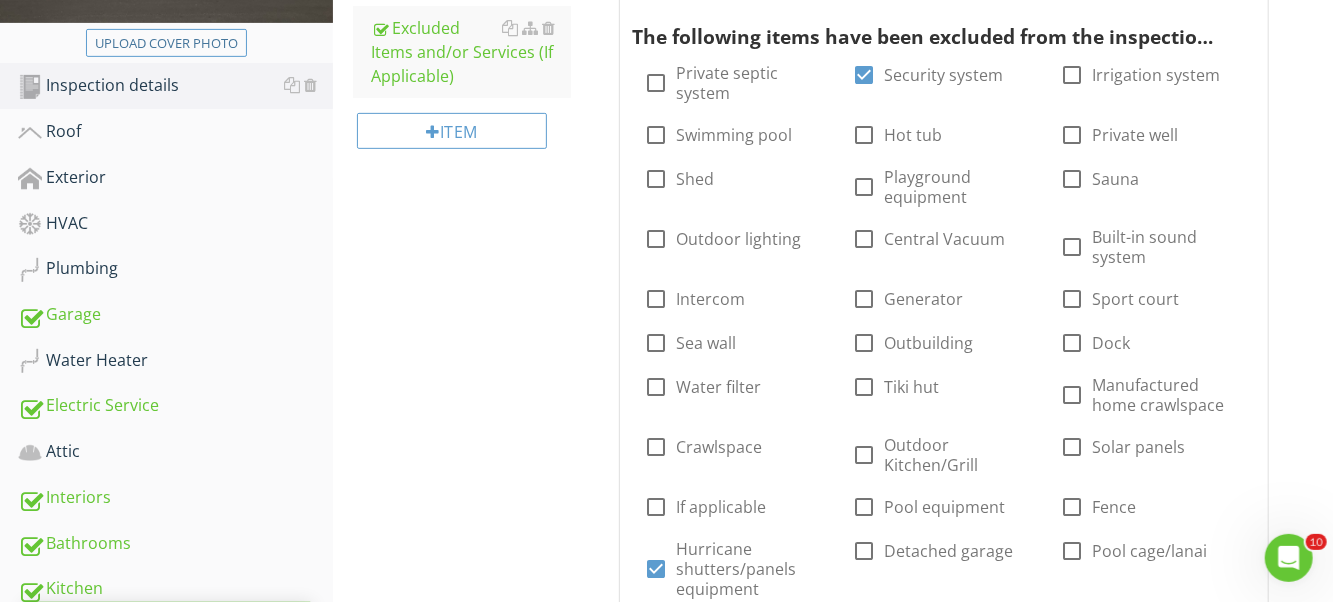 scroll, scrollTop: 460, scrollLeft: 0, axis: vertical 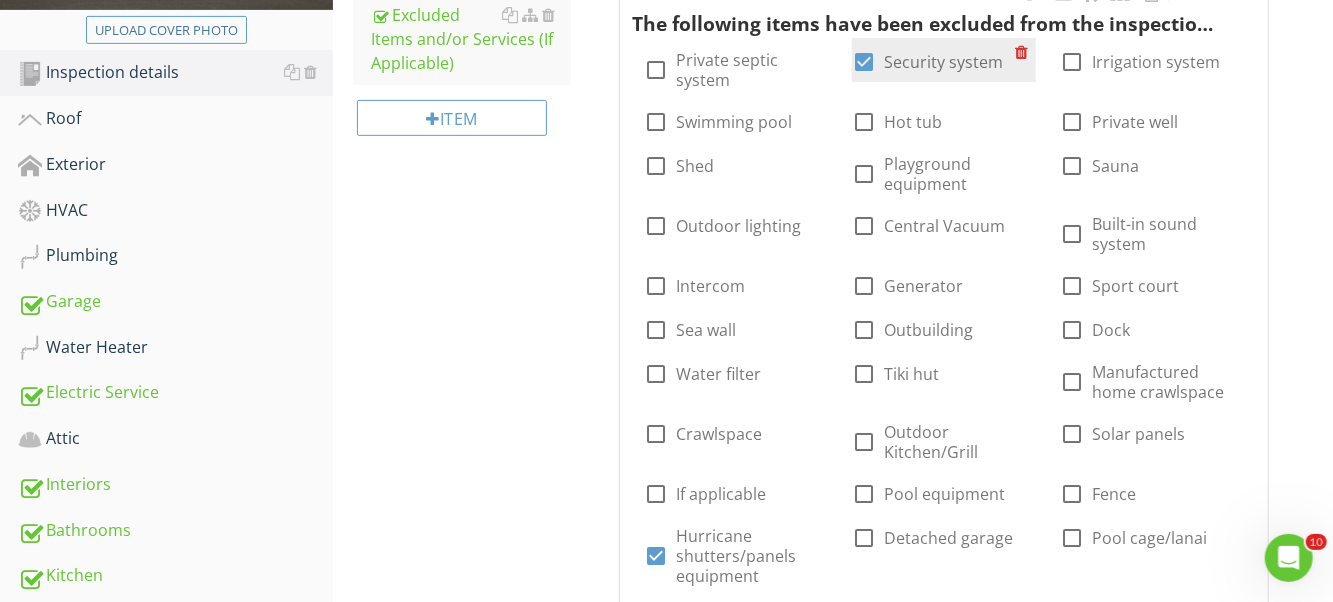 click at bounding box center [864, 62] 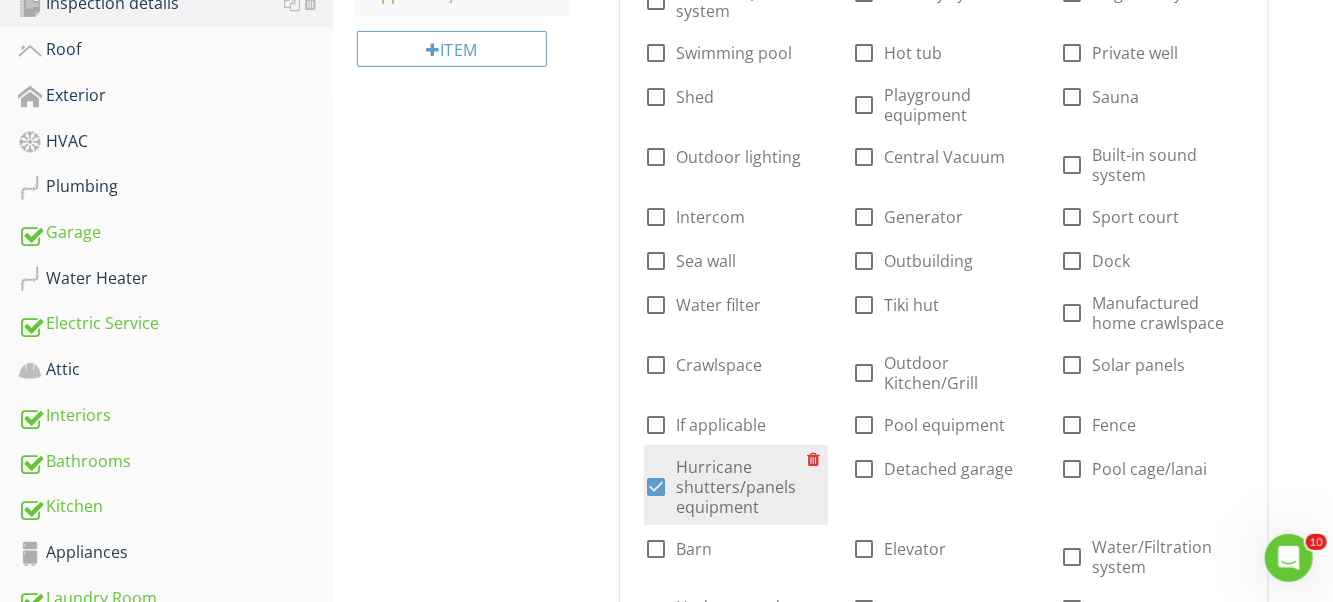 scroll, scrollTop: 560, scrollLeft: 0, axis: vertical 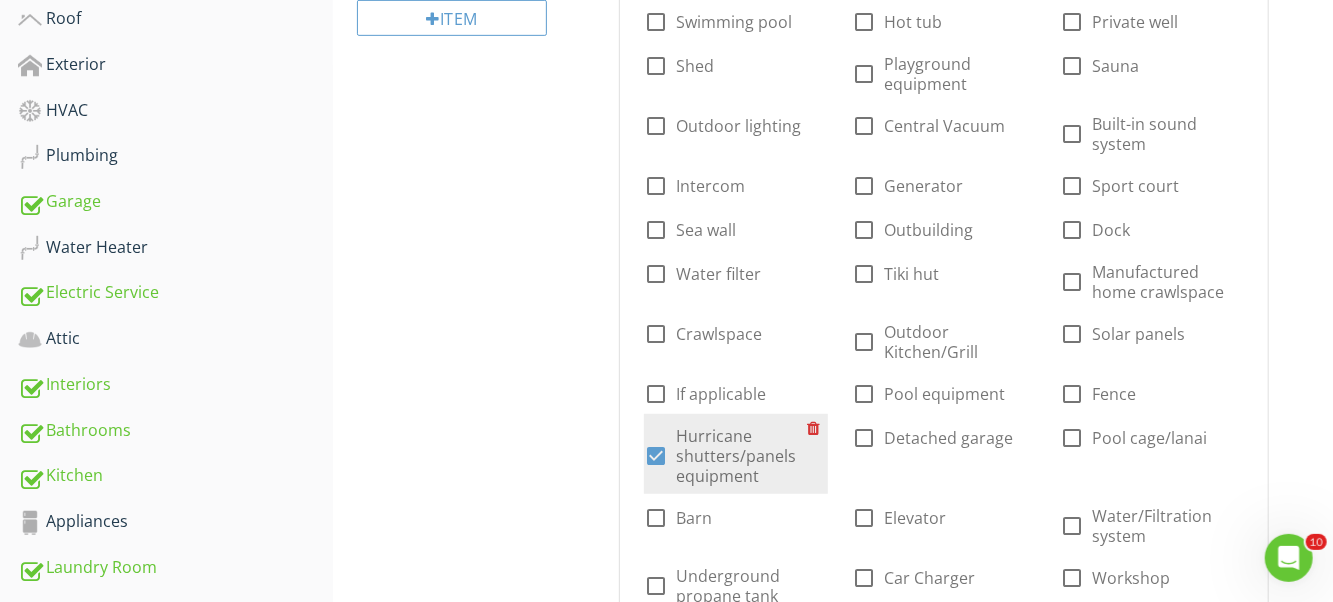 click at bounding box center [656, 456] 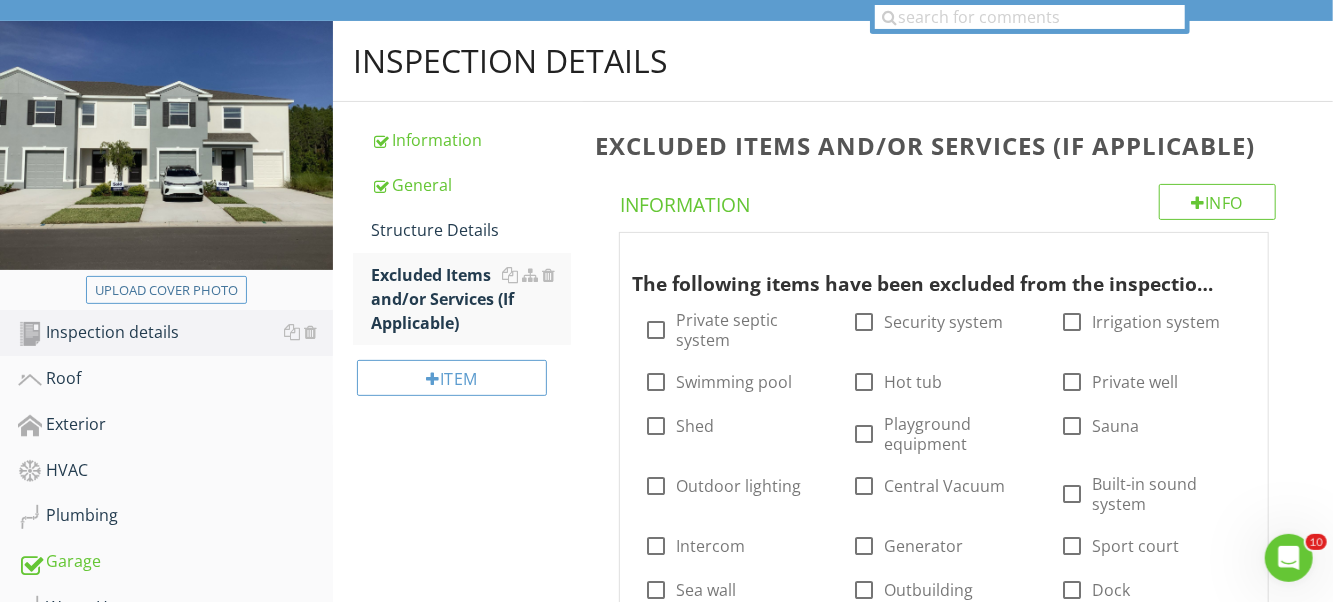 scroll, scrollTop: 260, scrollLeft: 0, axis: vertical 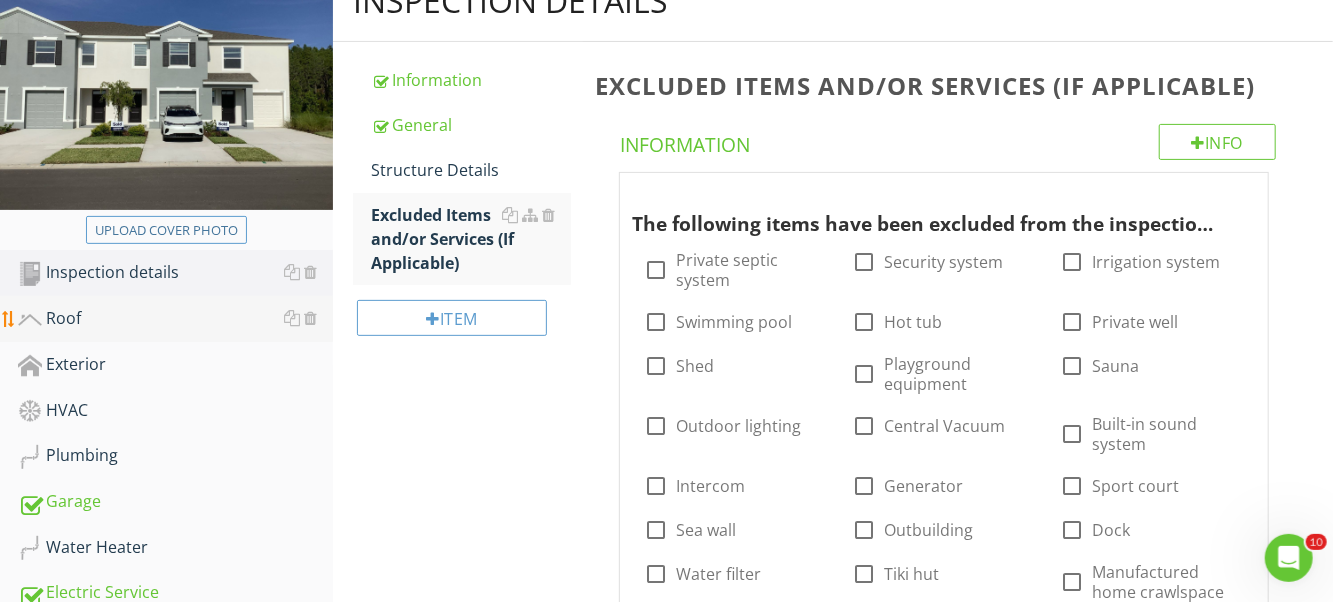 click on "Roof" at bounding box center [175, 319] 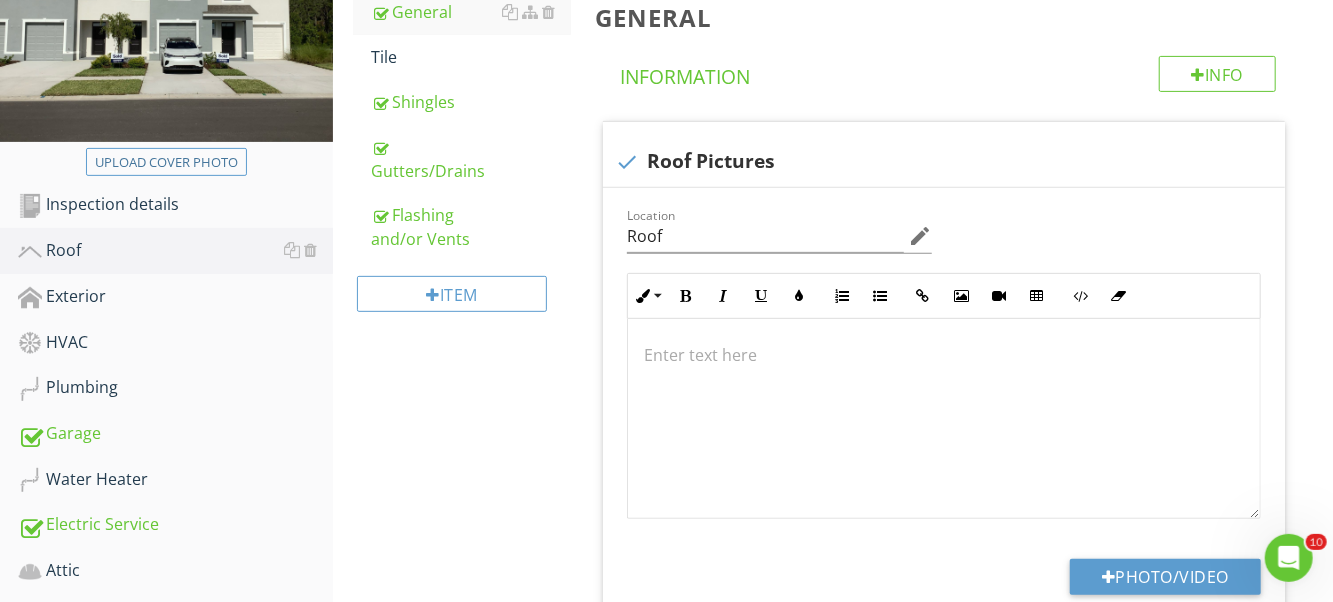 scroll, scrollTop: 360, scrollLeft: 0, axis: vertical 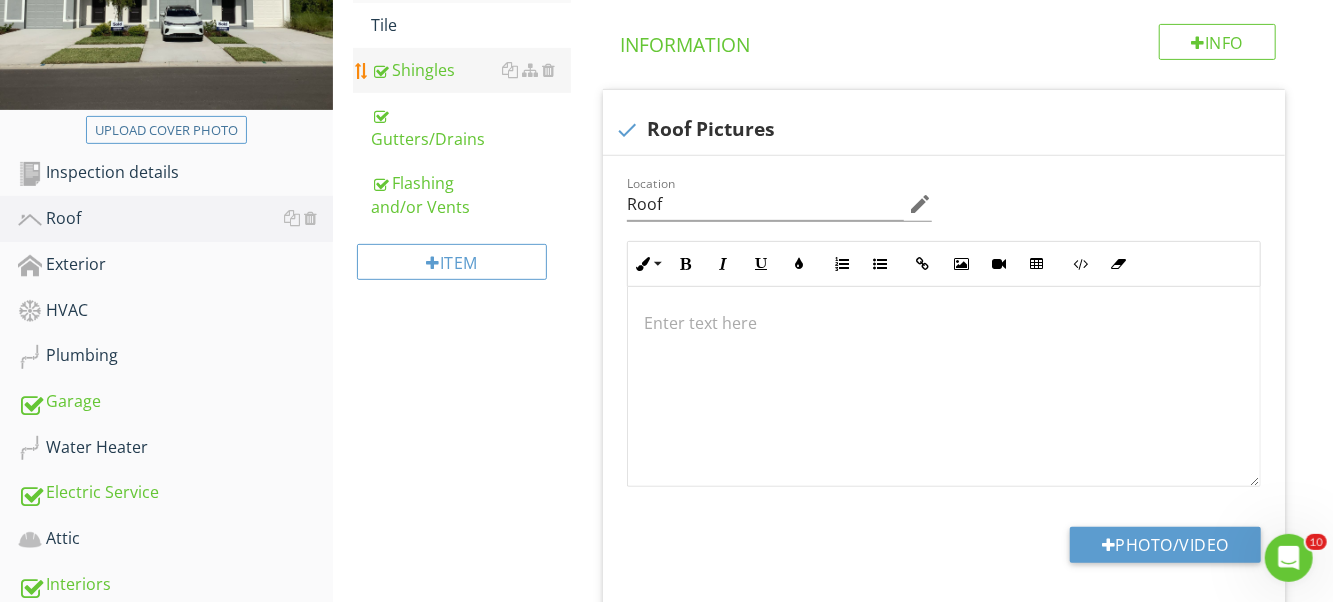 click on "Shingles" at bounding box center [471, 70] 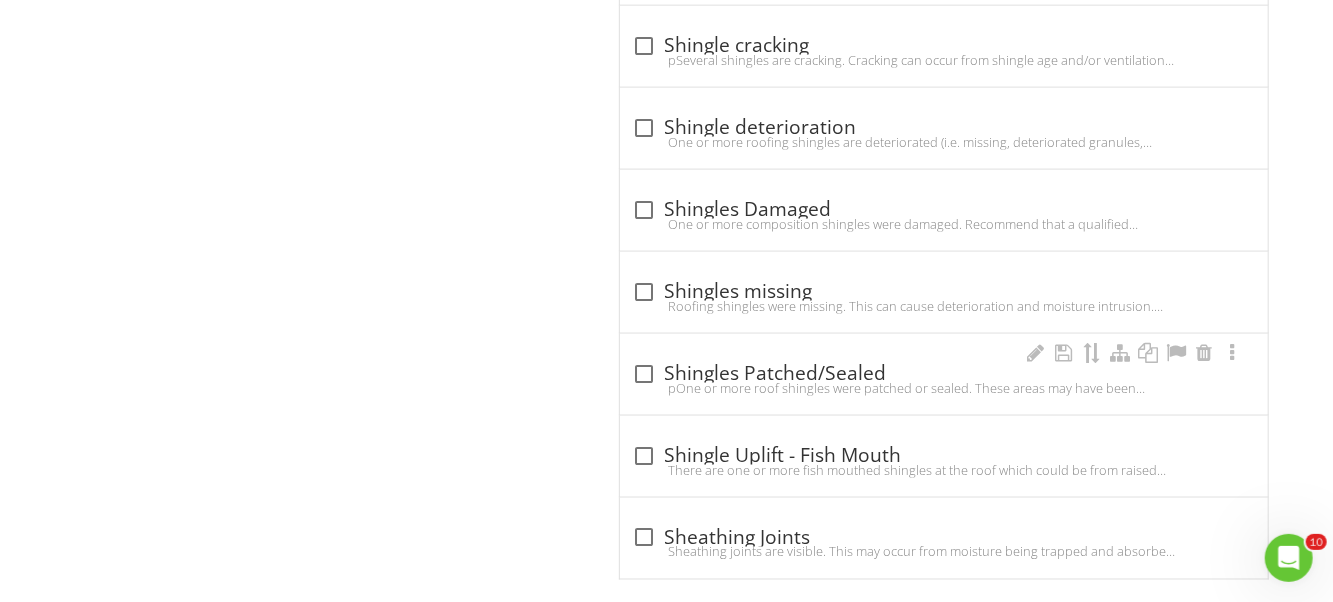 scroll, scrollTop: 1355, scrollLeft: 0, axis: vertical 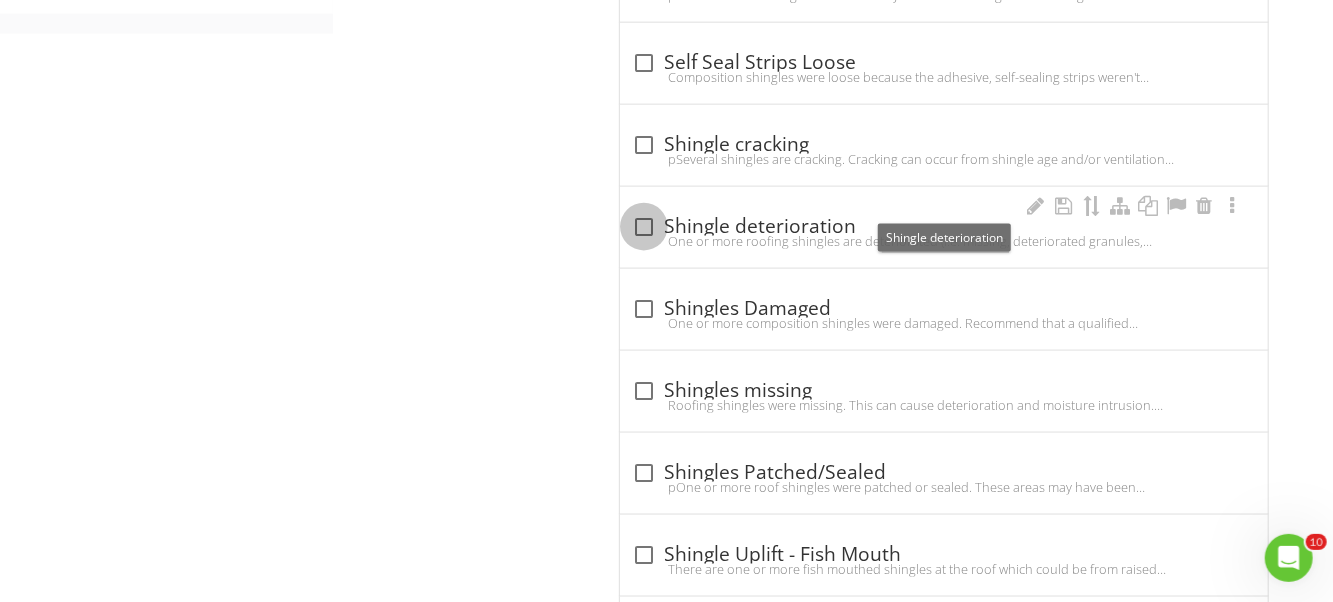 click at bounding box center [644, 227] 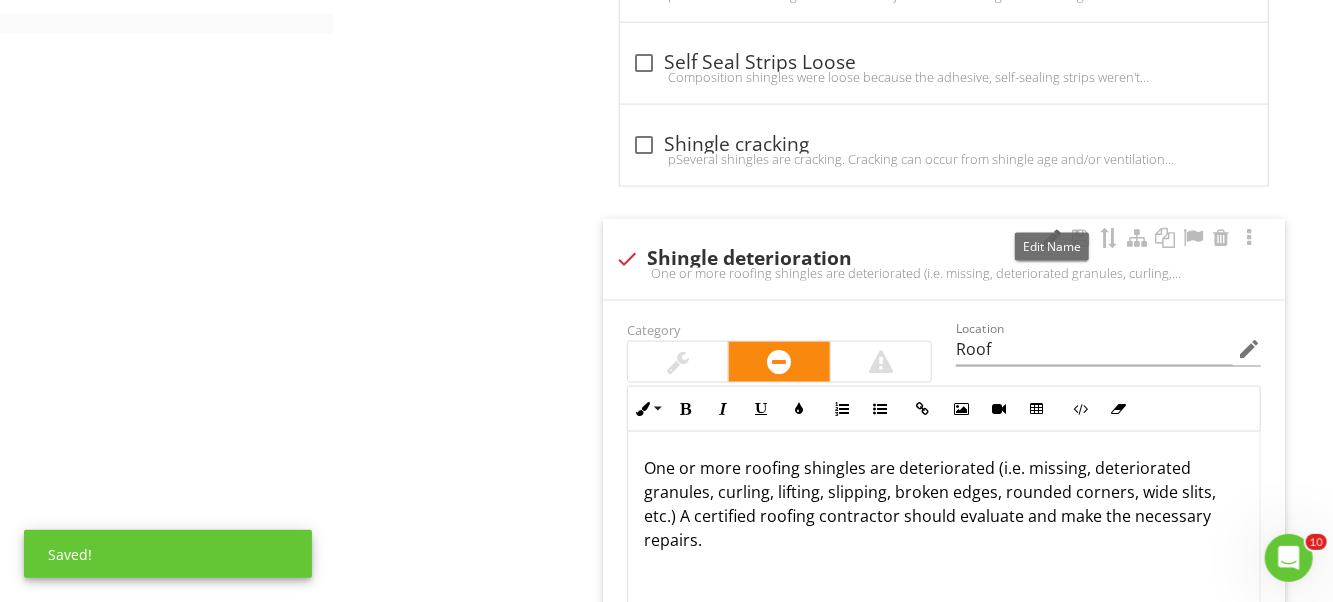 click at bounding box center [1053, 238] 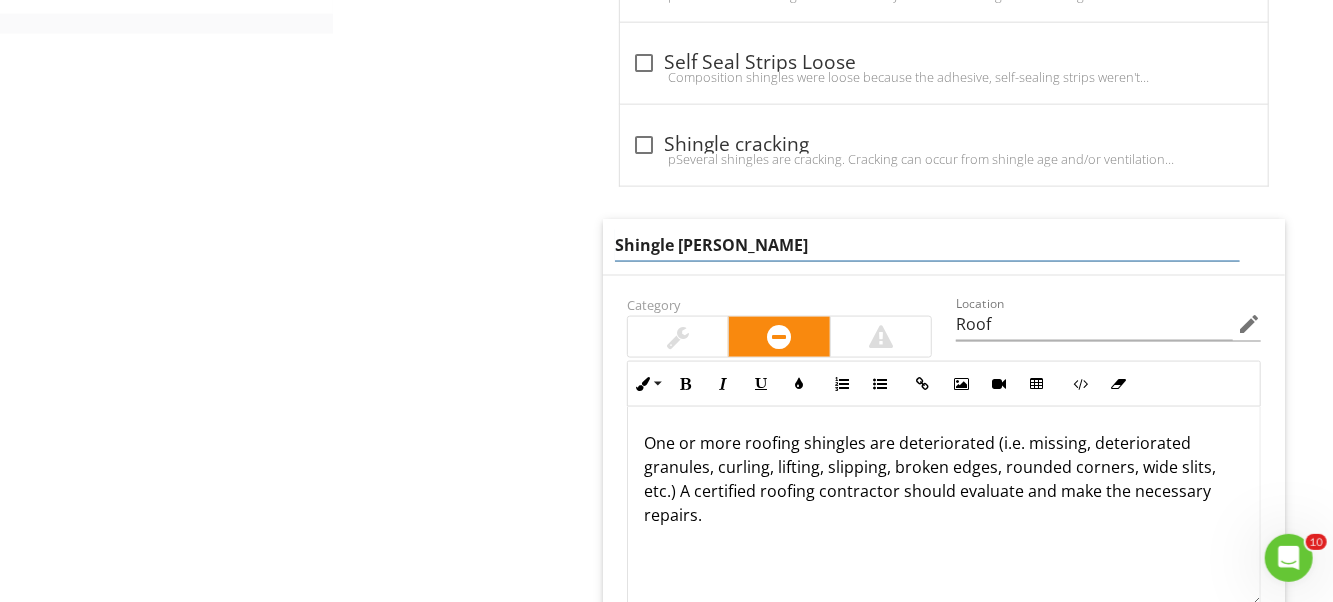 type on "Shingle Loose" 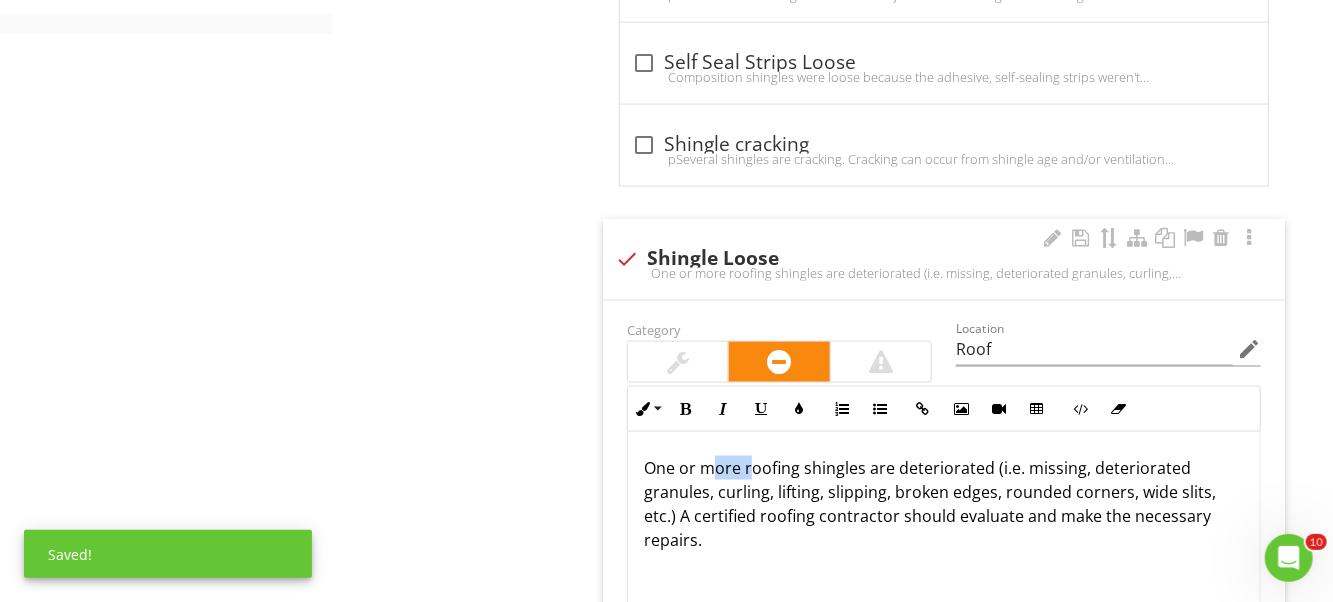 drag, startPoint x: 751, startPoint y: 410, endPoint x: 717, endPoint y: 412, distance: 34.058773 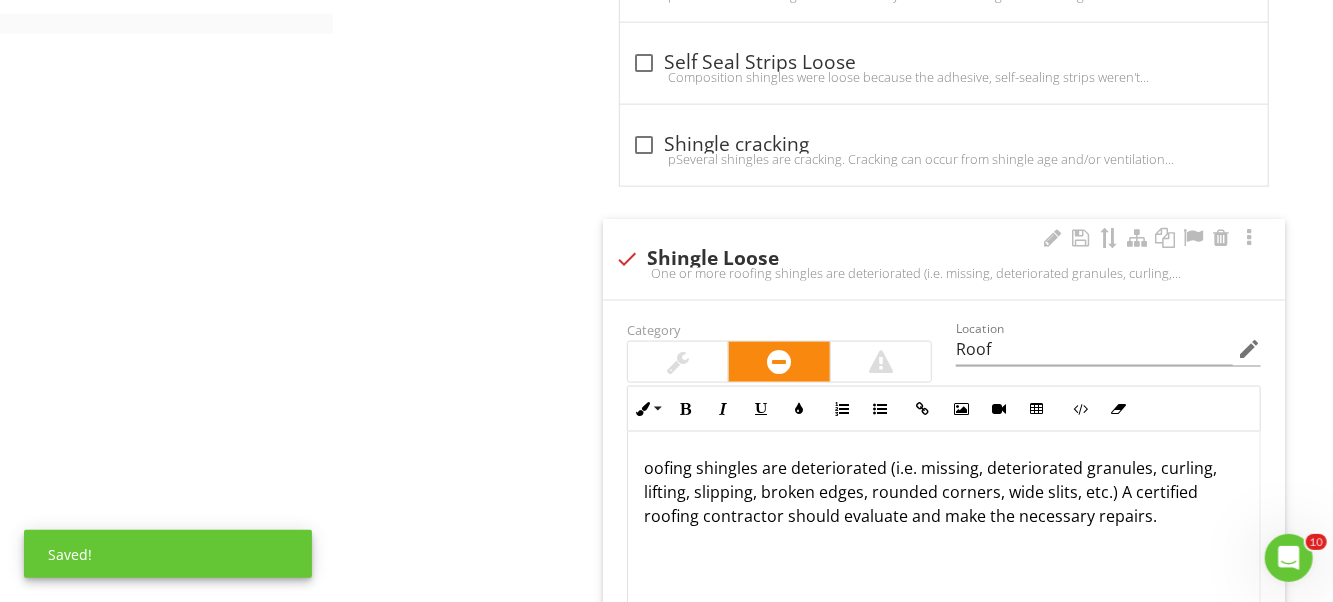 type 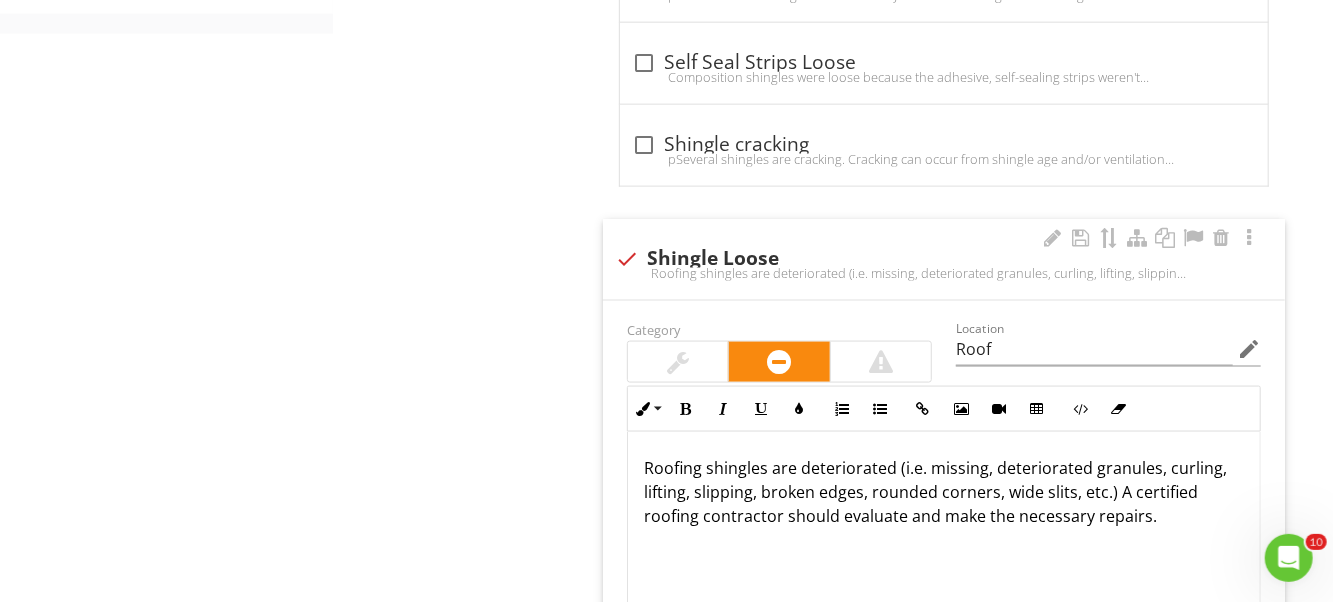 click on "Roofing shingles are deteriorated (i.e. missing, deteriorated granules, curling, lifting, slipping, broken edges, rounded corners, wide slits, etc.) A certified roofing contractor should evaluate and make the necessary repairs." at bounding box center [944, 492] 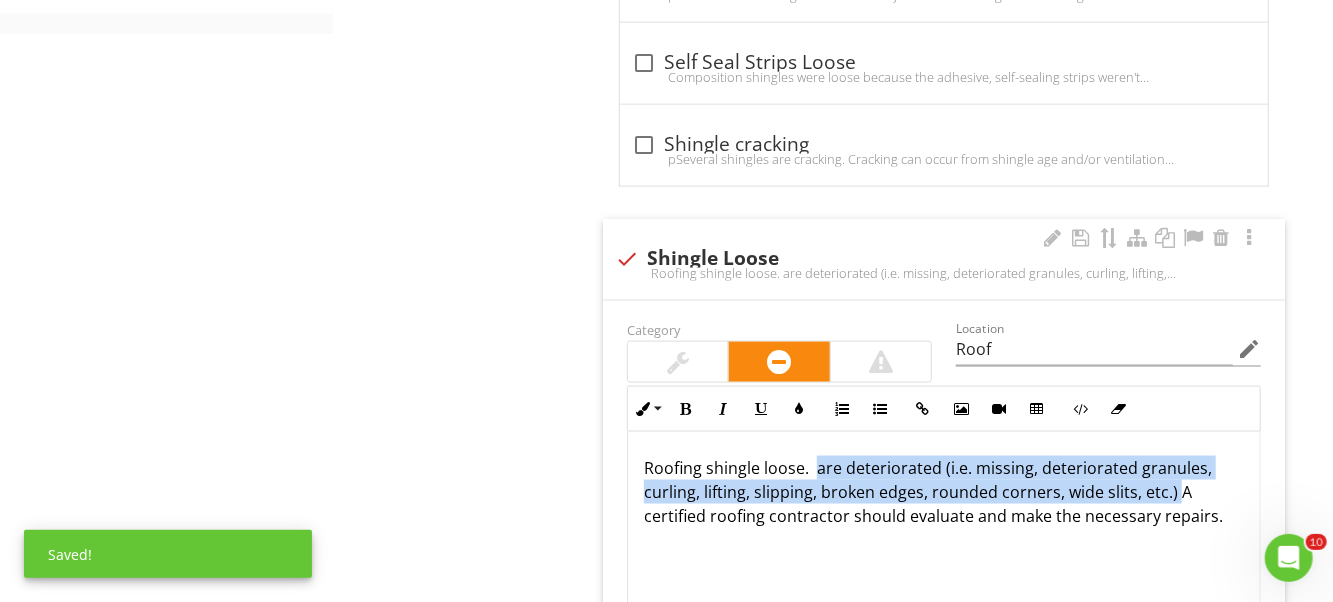drag, startPoint x: 816, startPoint y: 436, endPoint x: 1176, endPoint y: 462, distance: 360.93765 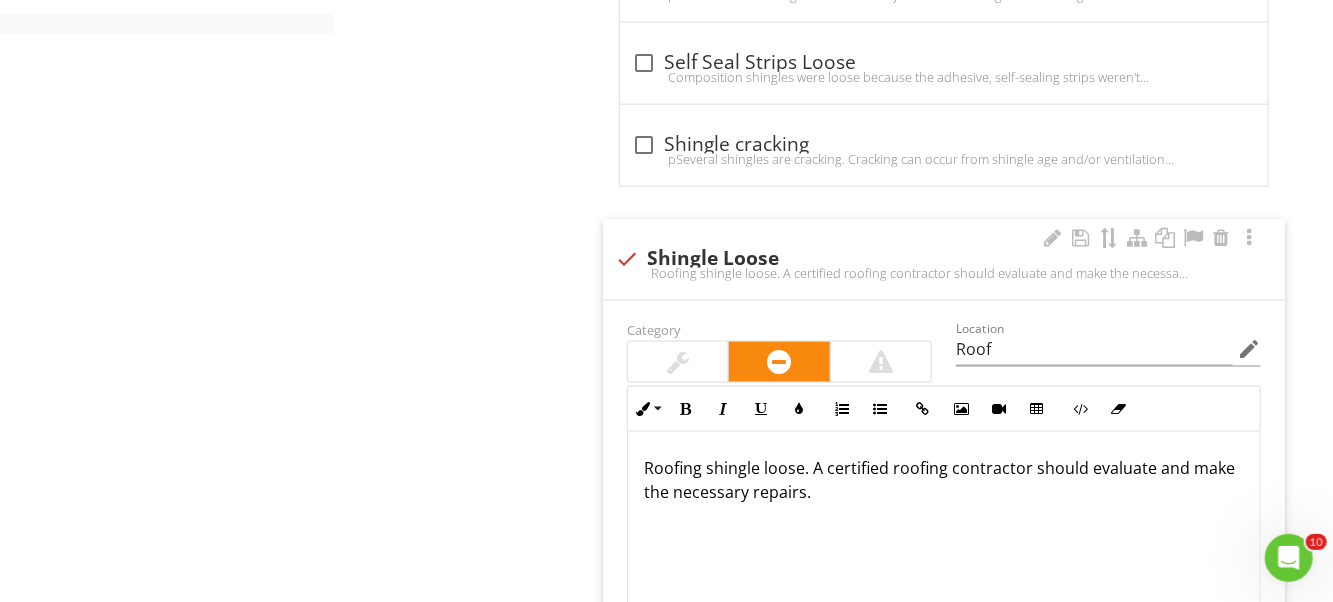 scroll, scrollTop: 0, scrollLeft: 0, axis: both 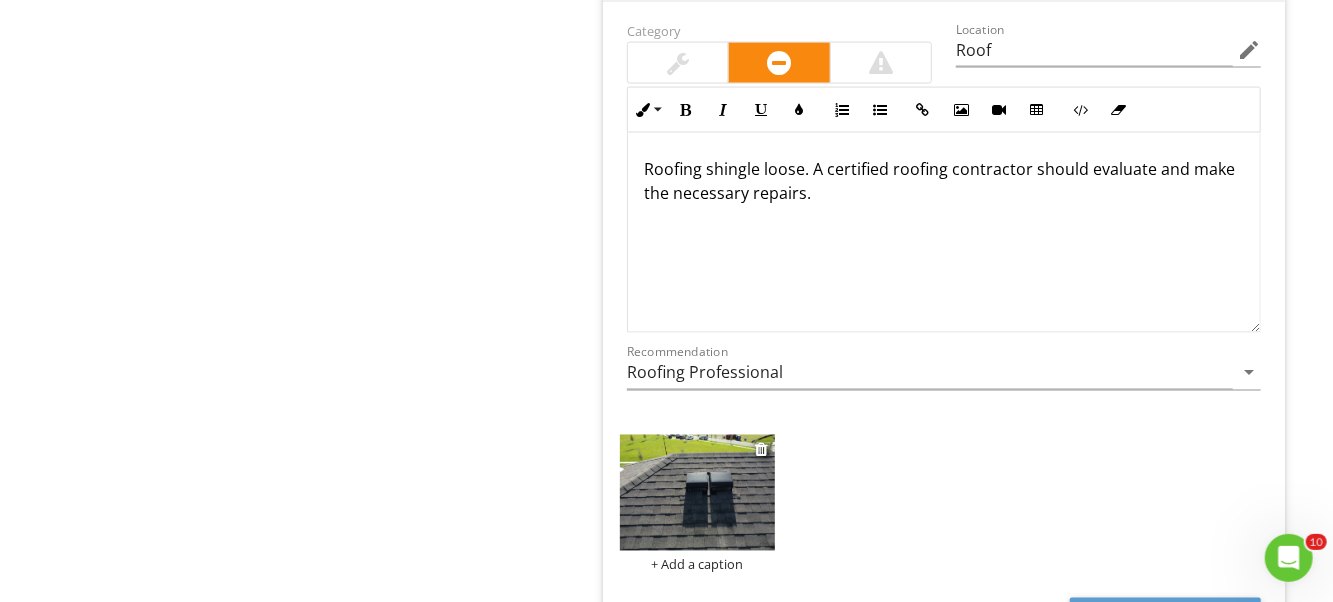 click at bounding box center [697, 493] 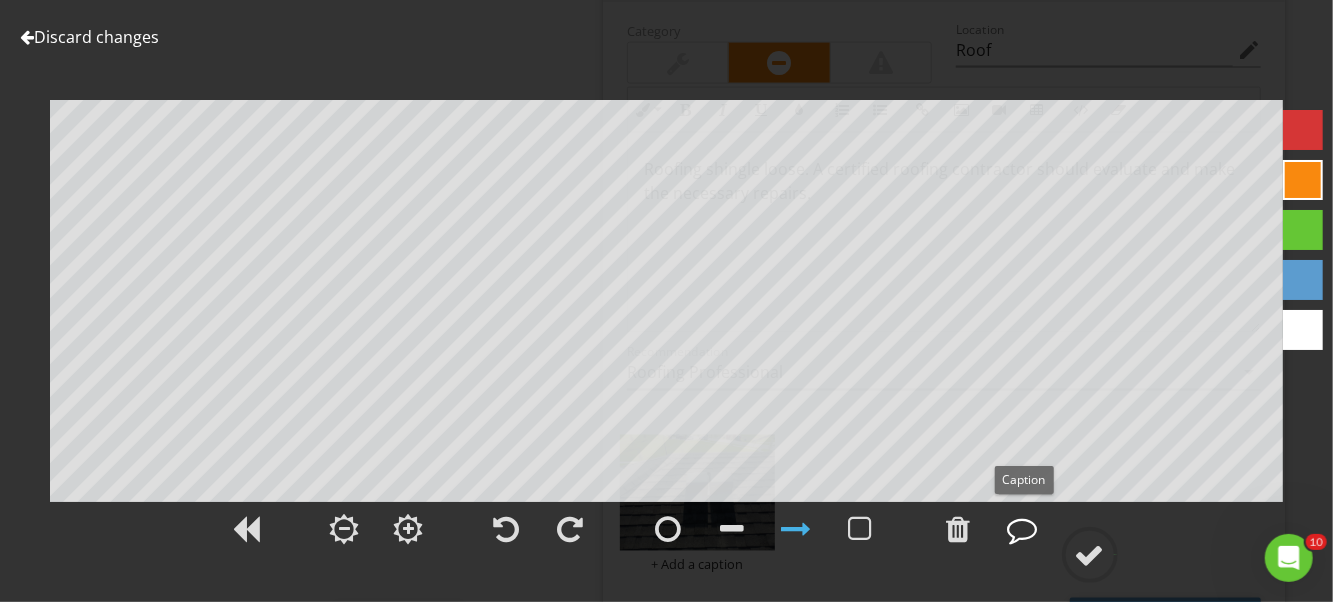 click at bounding box center [1023, 529] 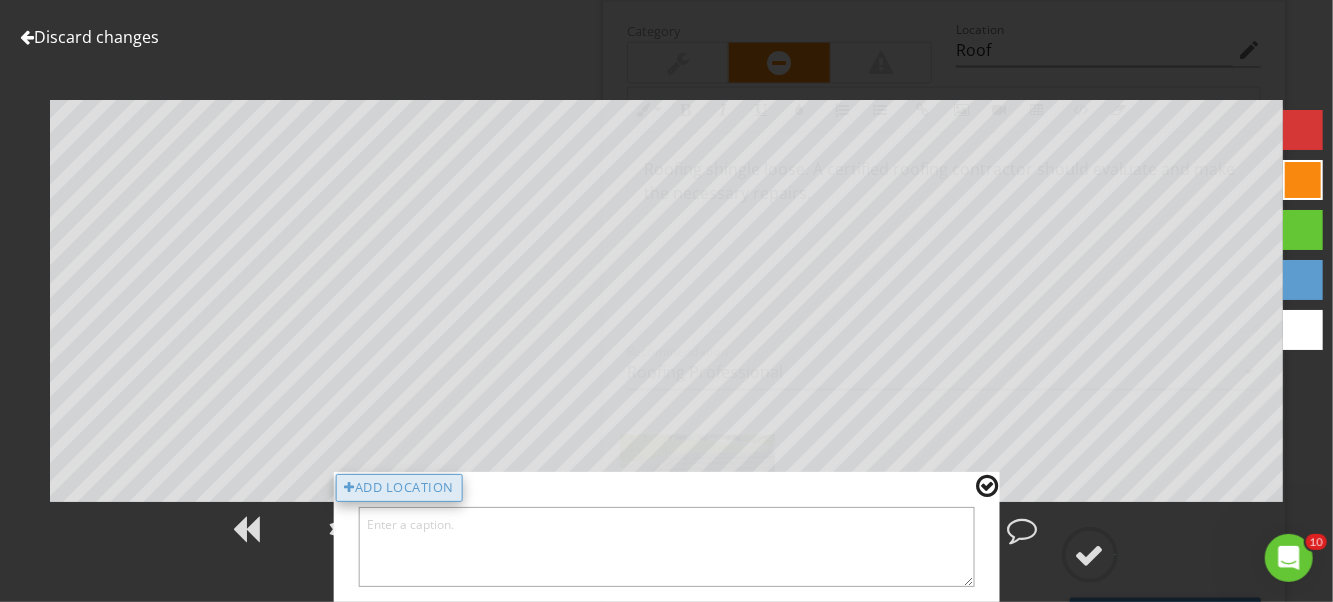 click on "Add Location" at bounding box center (399, 488) 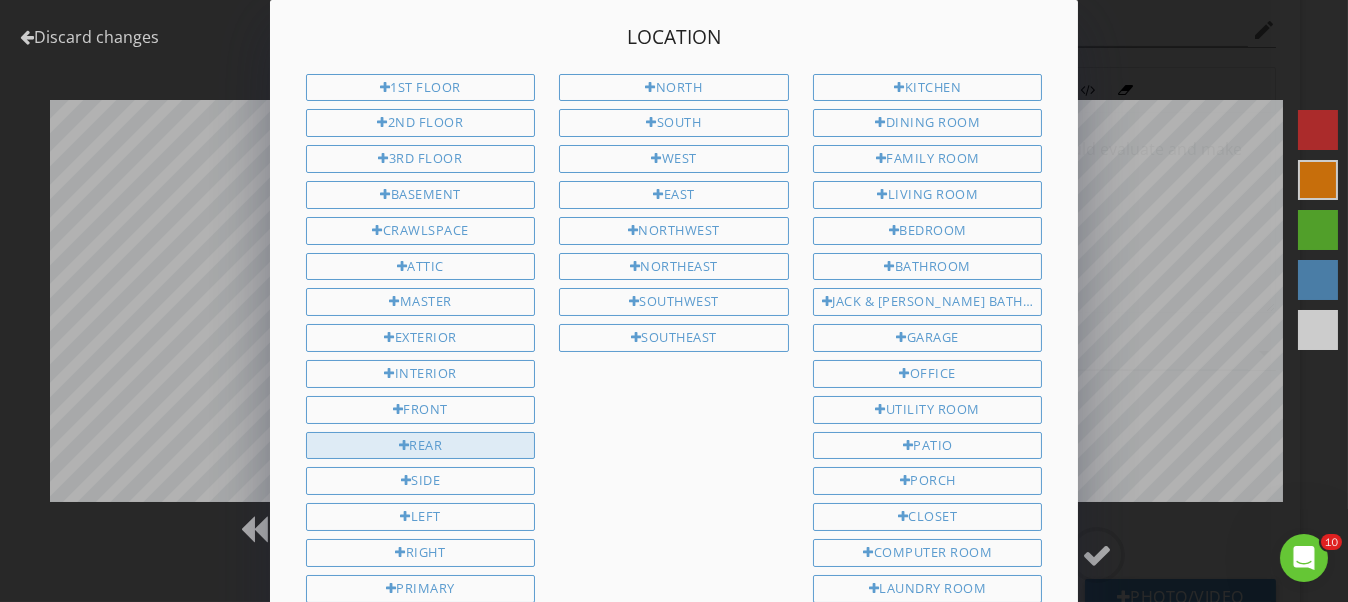click on "Rear" at bounding box center (421, 446) 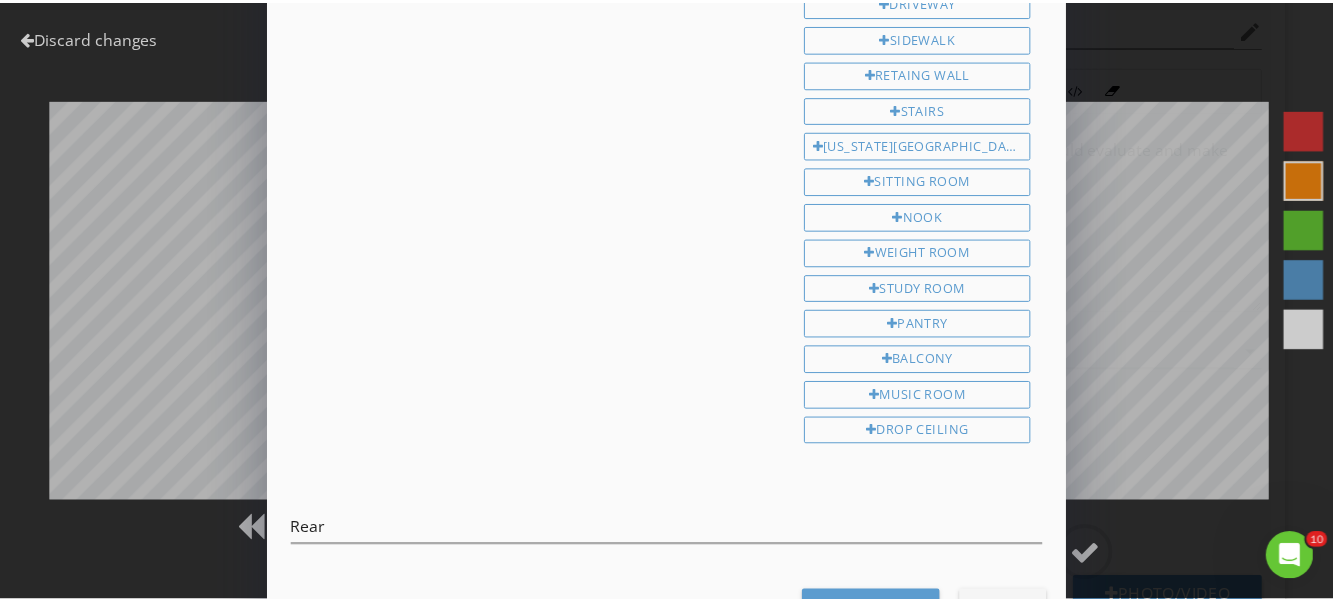scroll, scrollTop: 905, scrollLeft: 0, axis: vertical 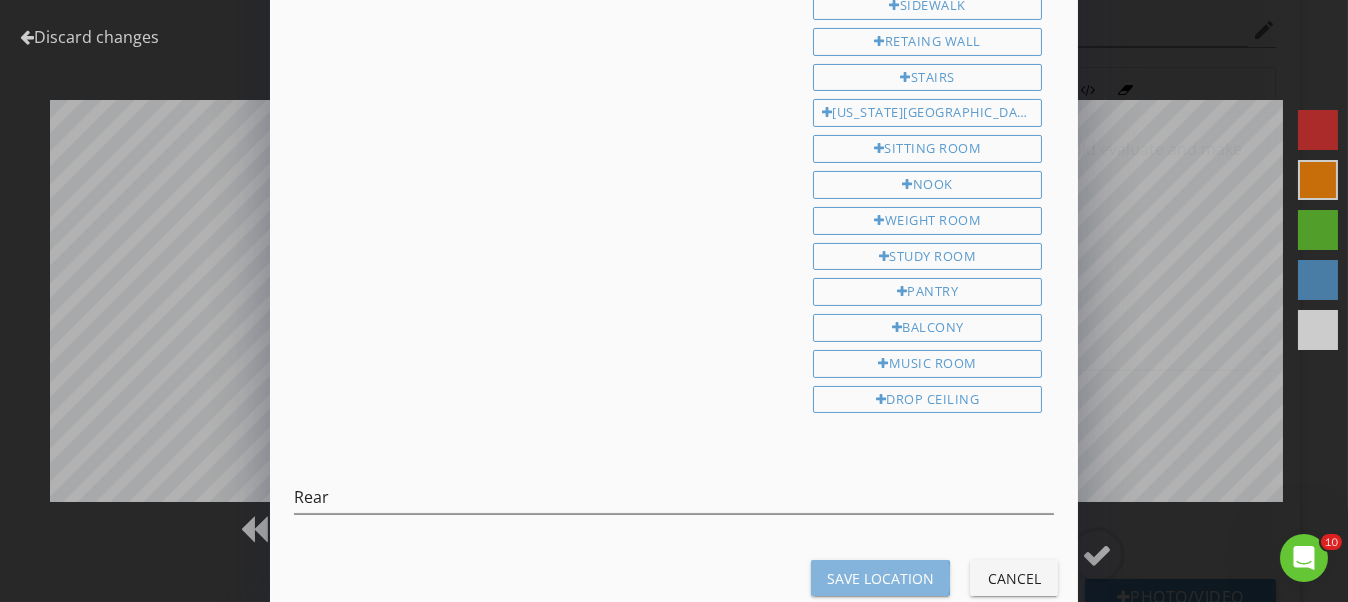 drag, startPoint x: 844, startPoint y: 542, endPoint x: 866, endPoint y: 546, distance: 22.36068 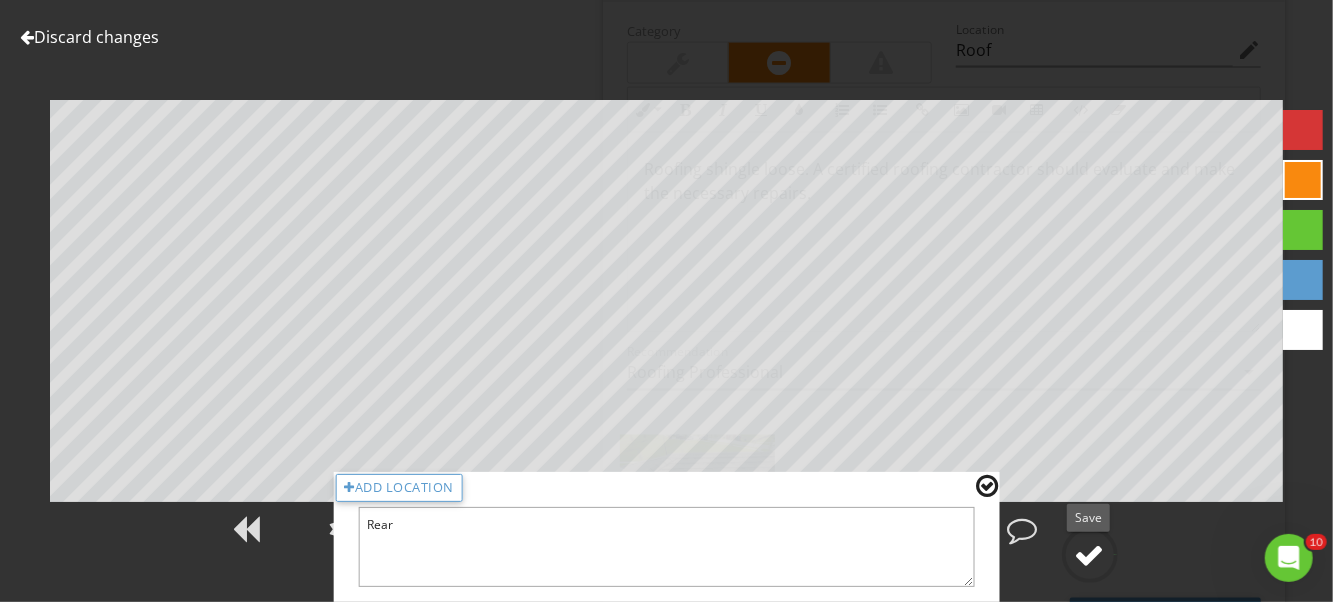 click at bounding box center [1090, 555] 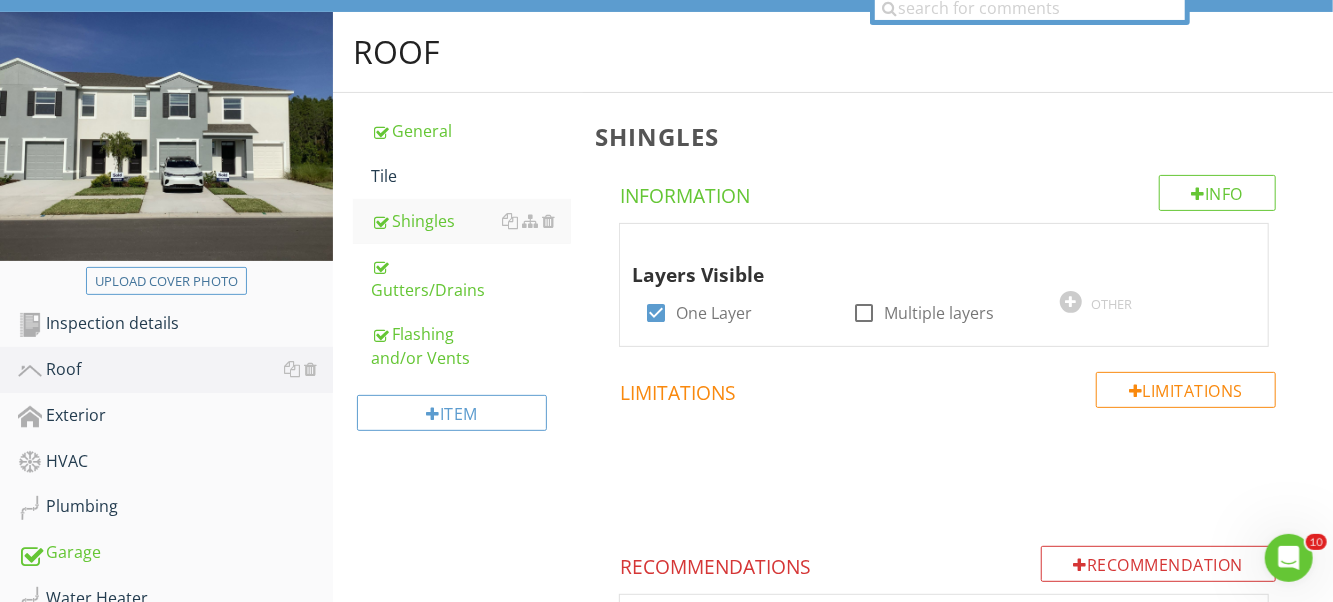 scroll, scrollTop: 0, scrollLeft: 0, axis: both 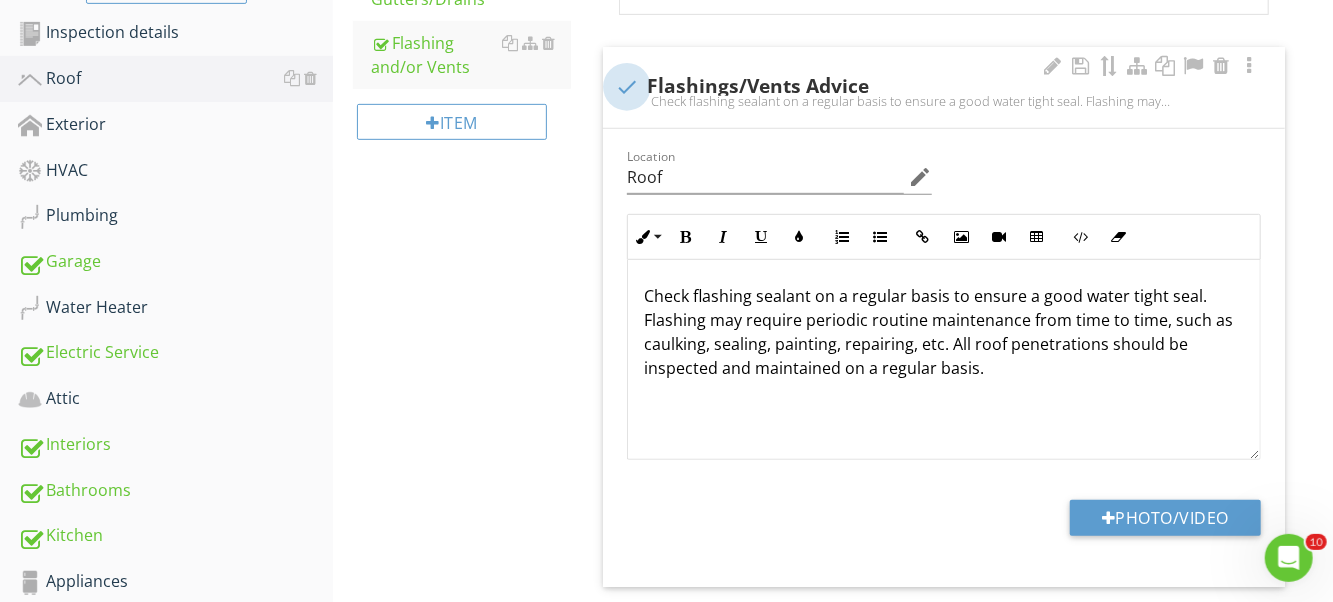 drag, startPoint x: 631, startPoint y: 67, endPoint x: 627, endPoint y: 91, distance: 24.33105 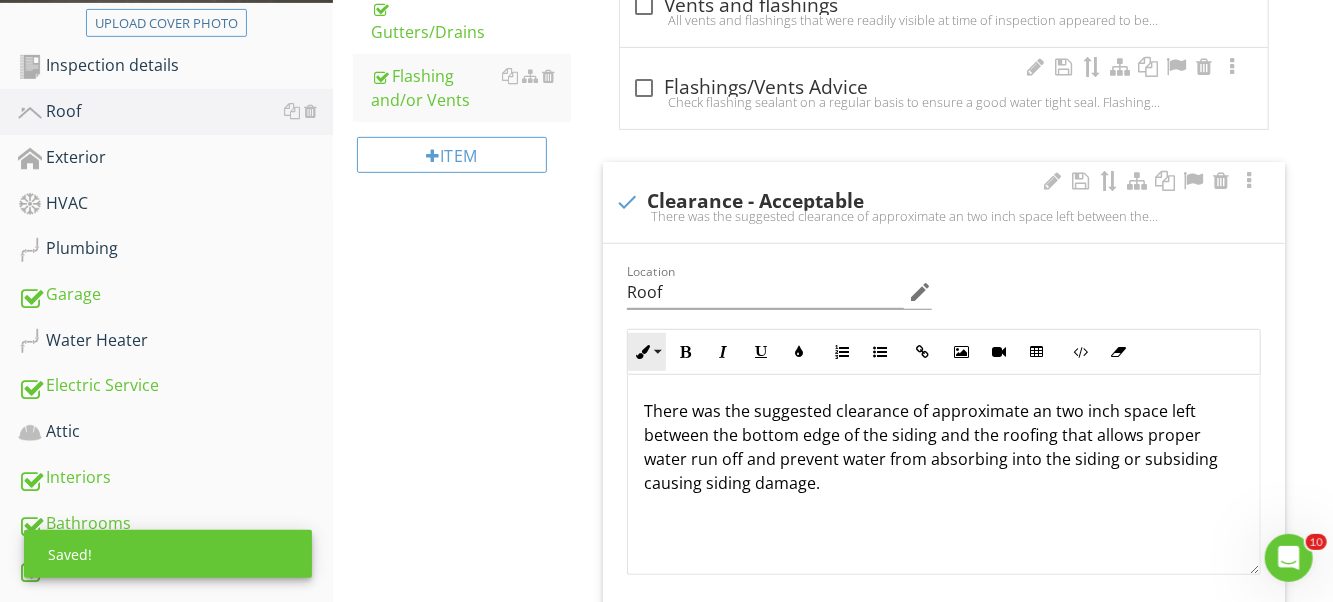 scroll, scrollTop: 500, scrollLeft: 0, axis: vertical 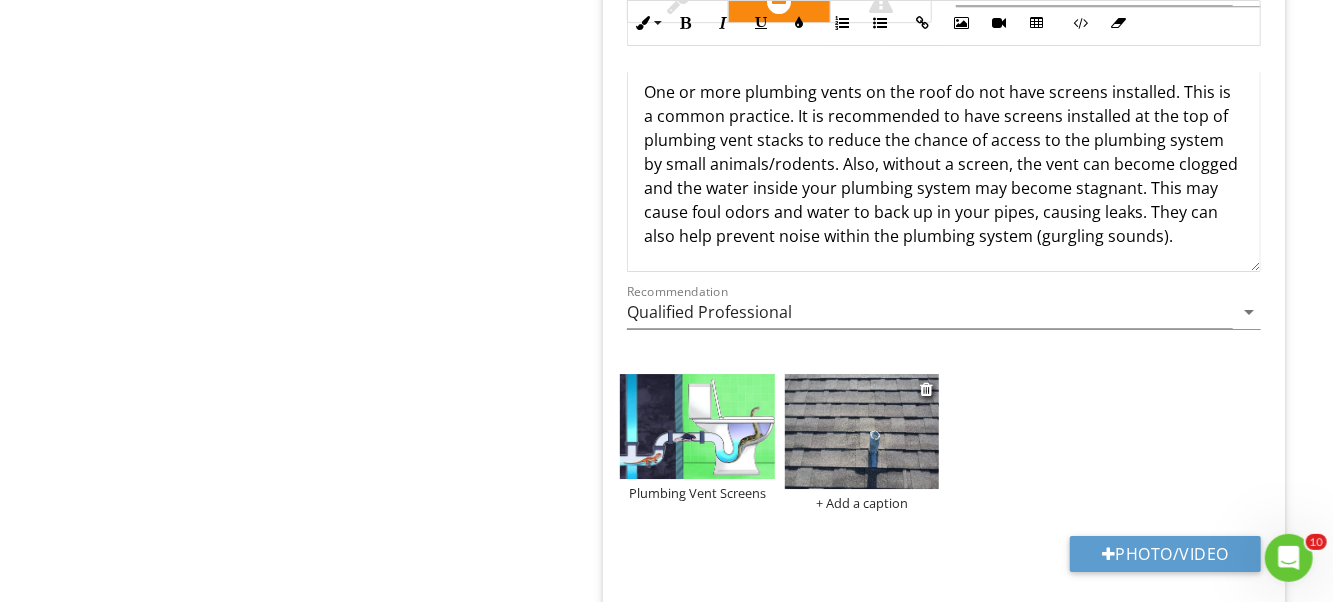 click at bounding box center (862, 432) 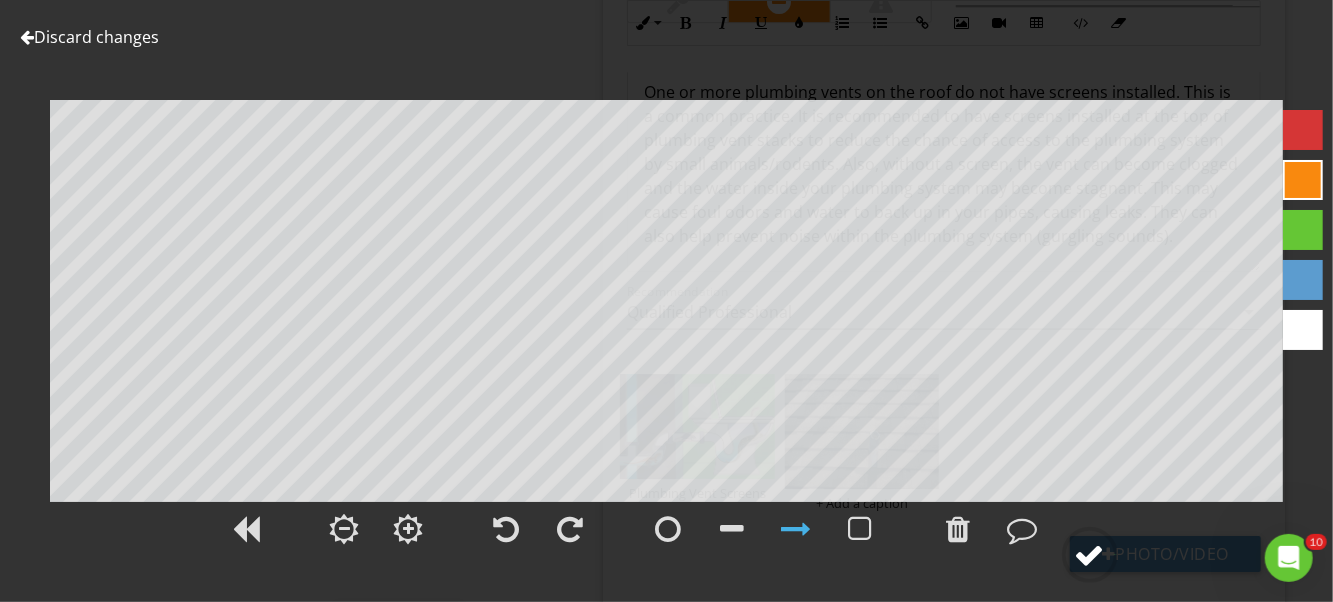 click at bounding box center [1090, 555] 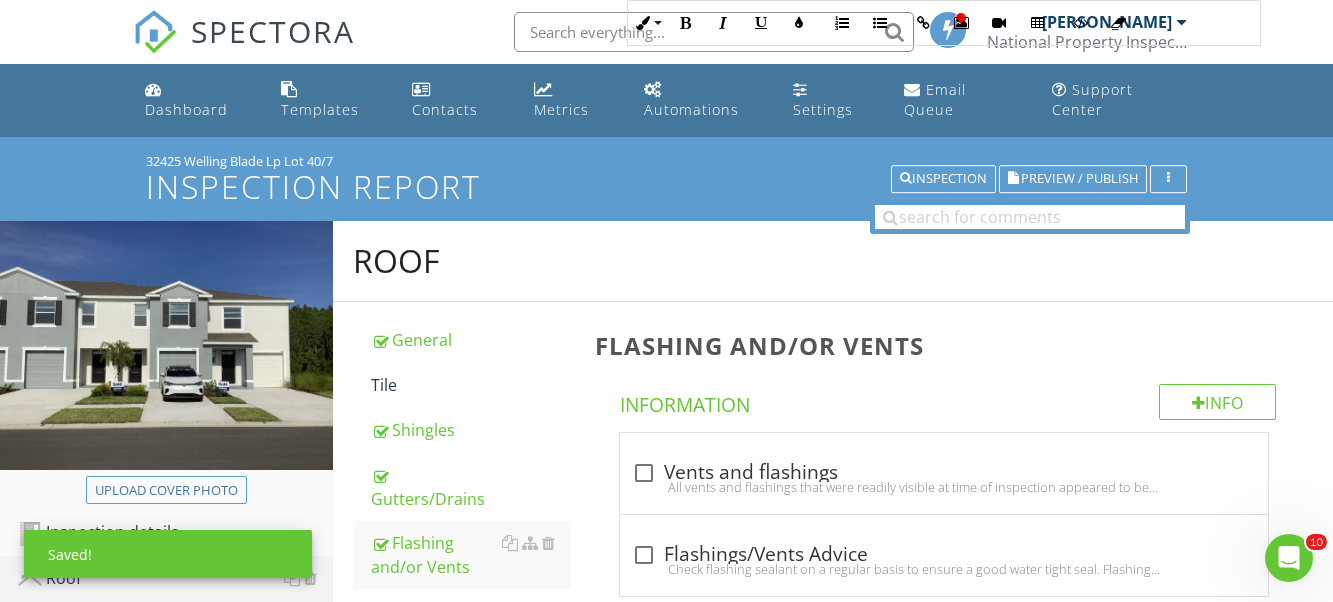 scroll, scrollTop: 3300, scrollLeft: 0, axis: vertical 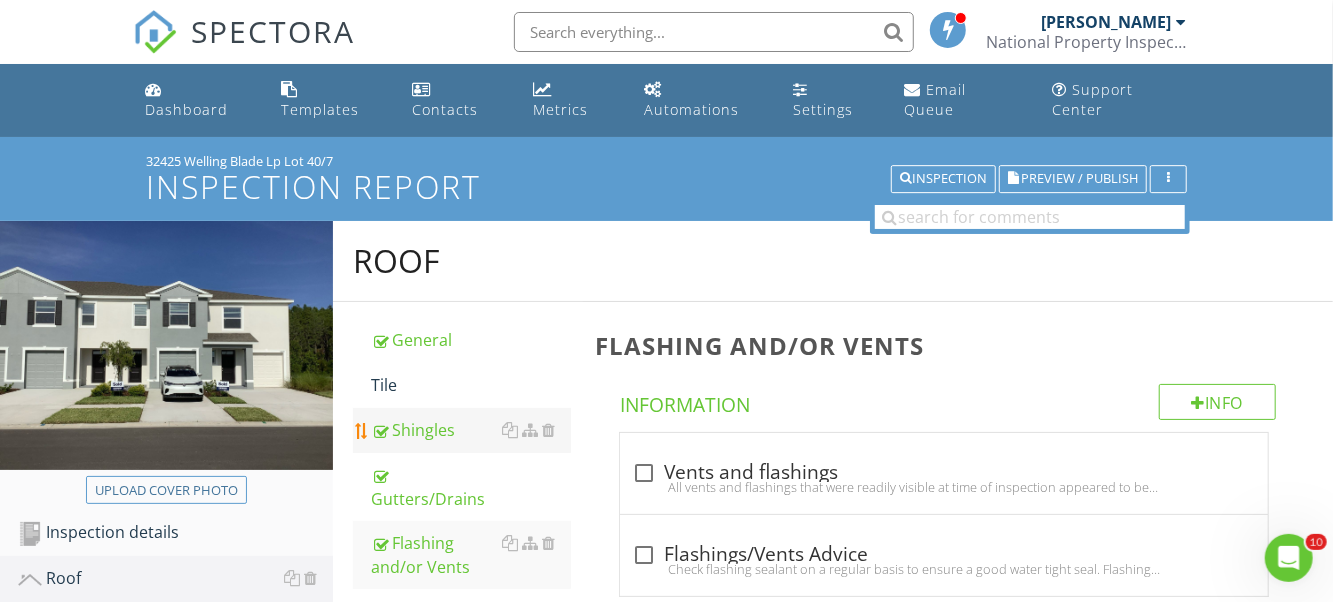 click on "Shingles" at bounding box center [471, 430] 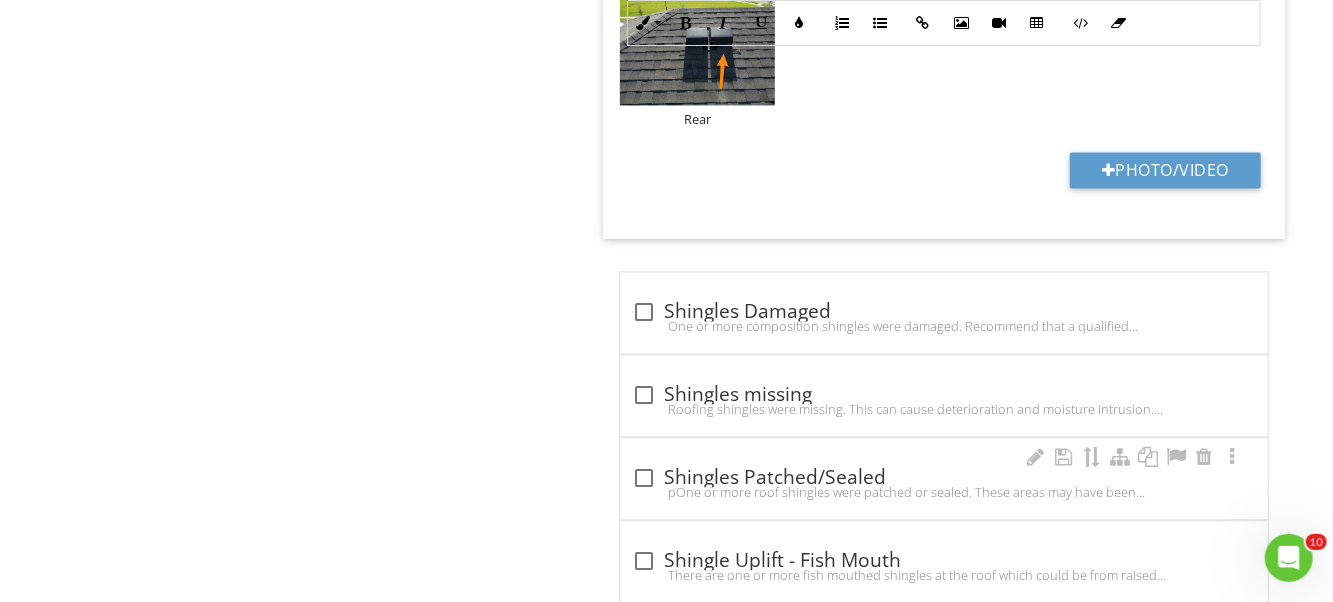 scroll, scrollTop: 2100, scrollLeft: 0, axis: vertical 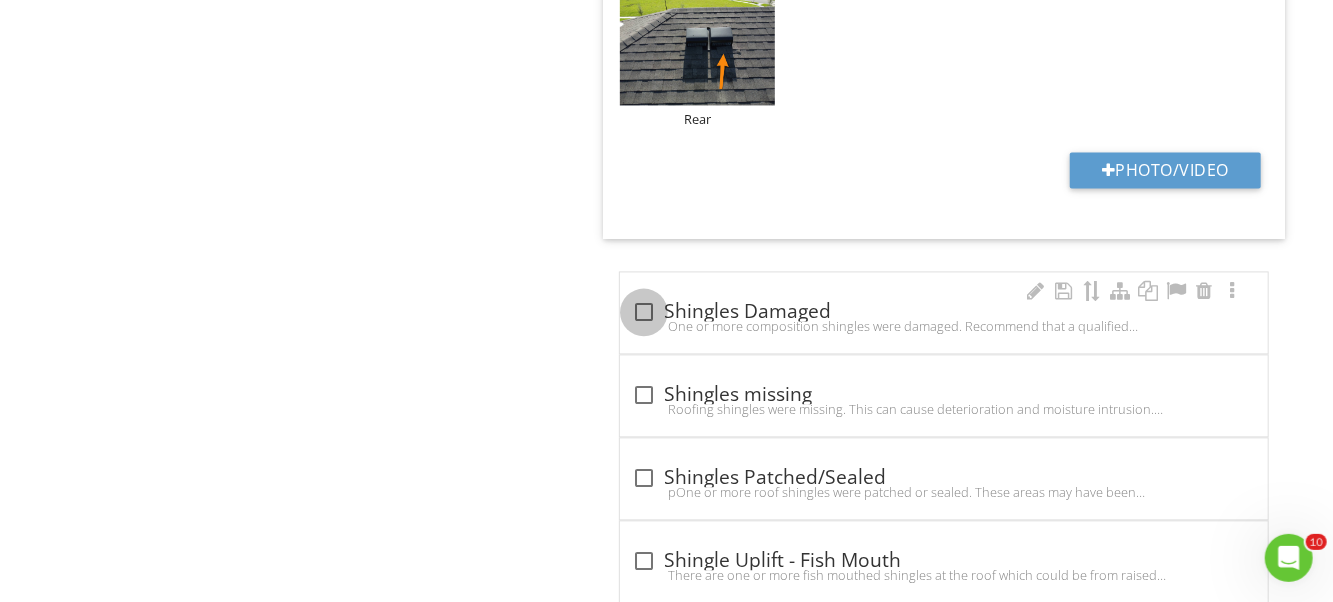 click at bounding box center (644, 312) 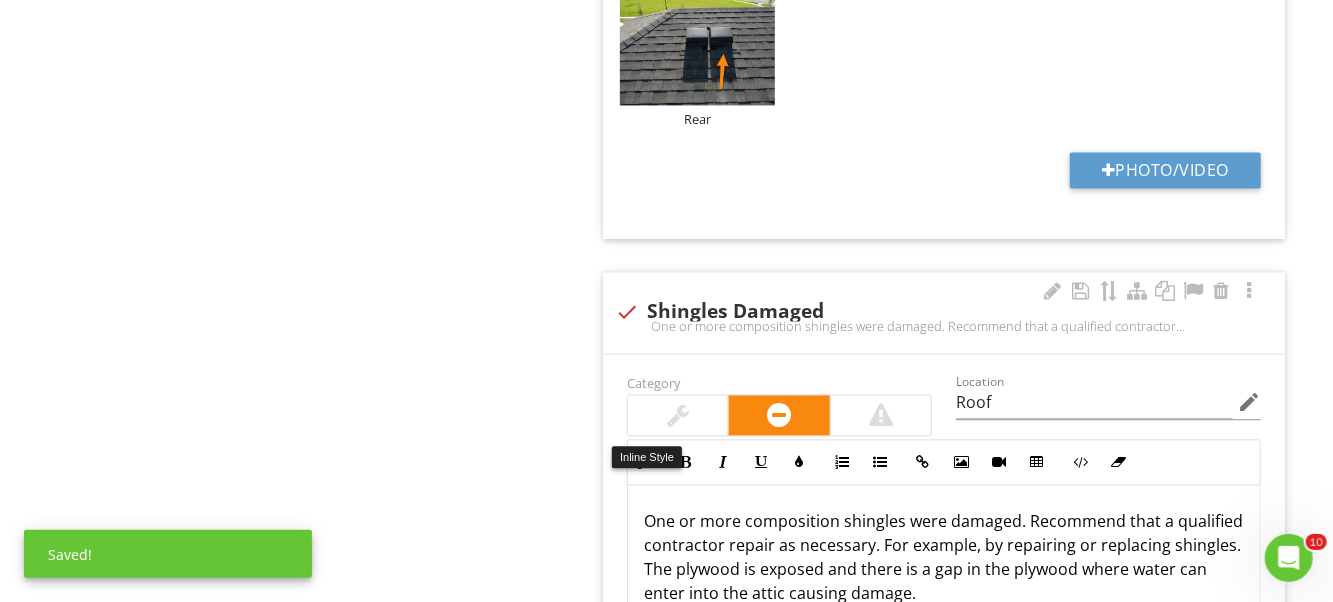 scroll, scrollTop: 2300, scrollLeft: 0, axis: vertical 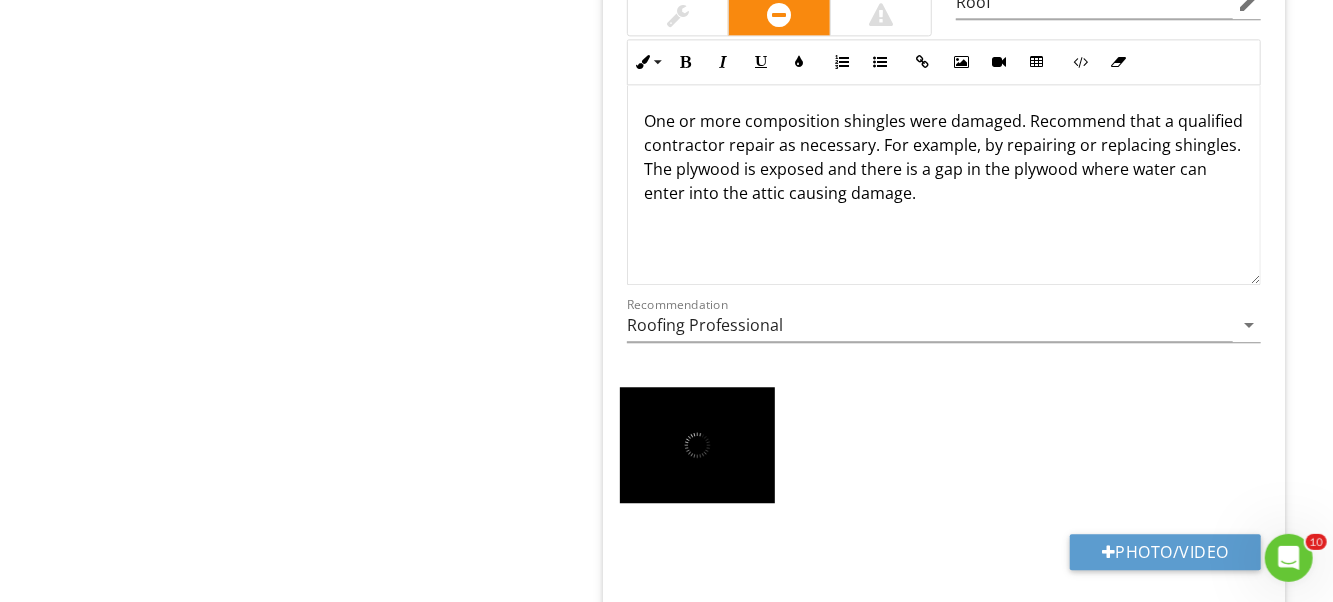 type on "Roof" 